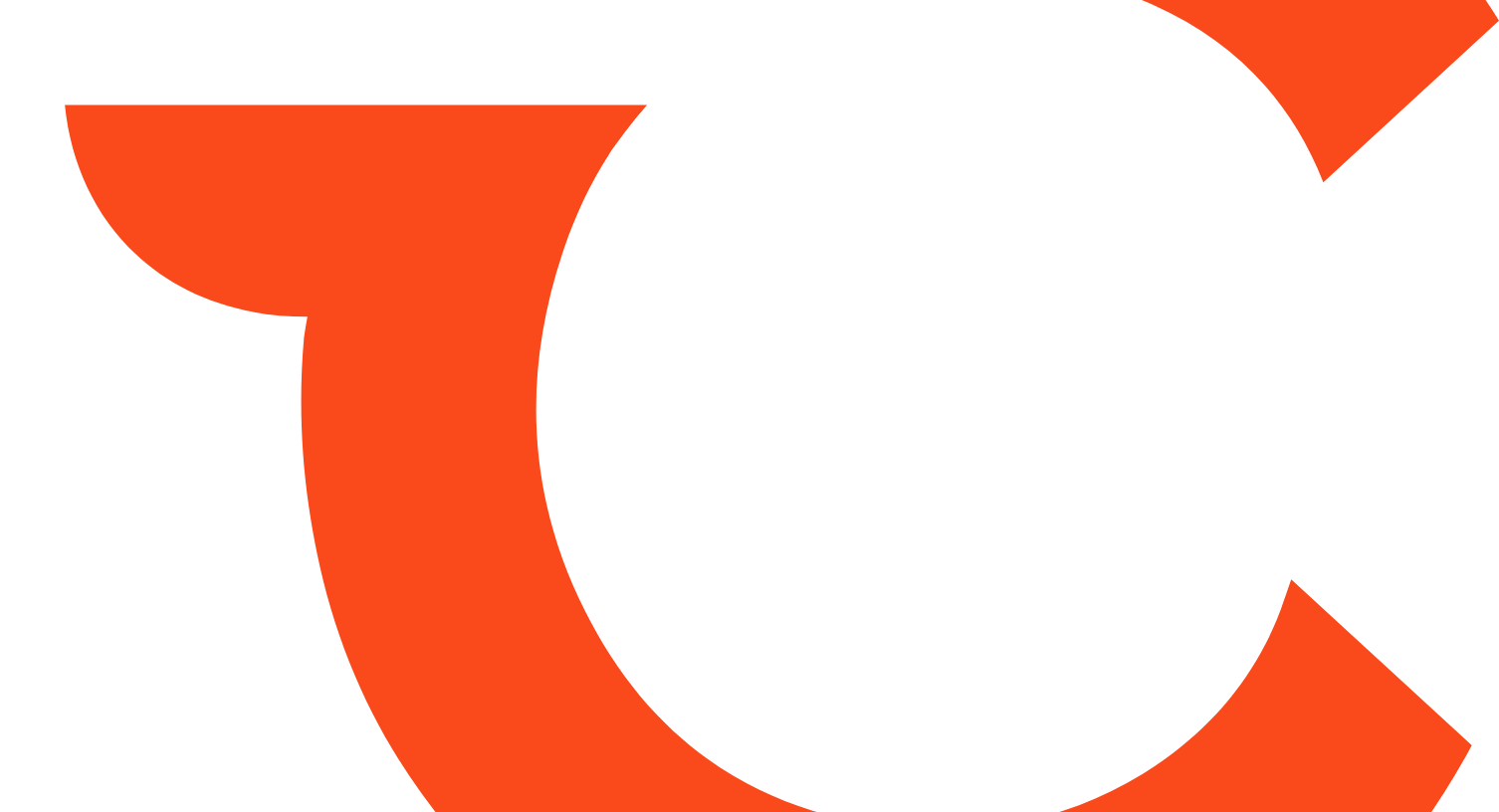 scroll, scrollTop: 0, scrollLeft: 0, axis: both 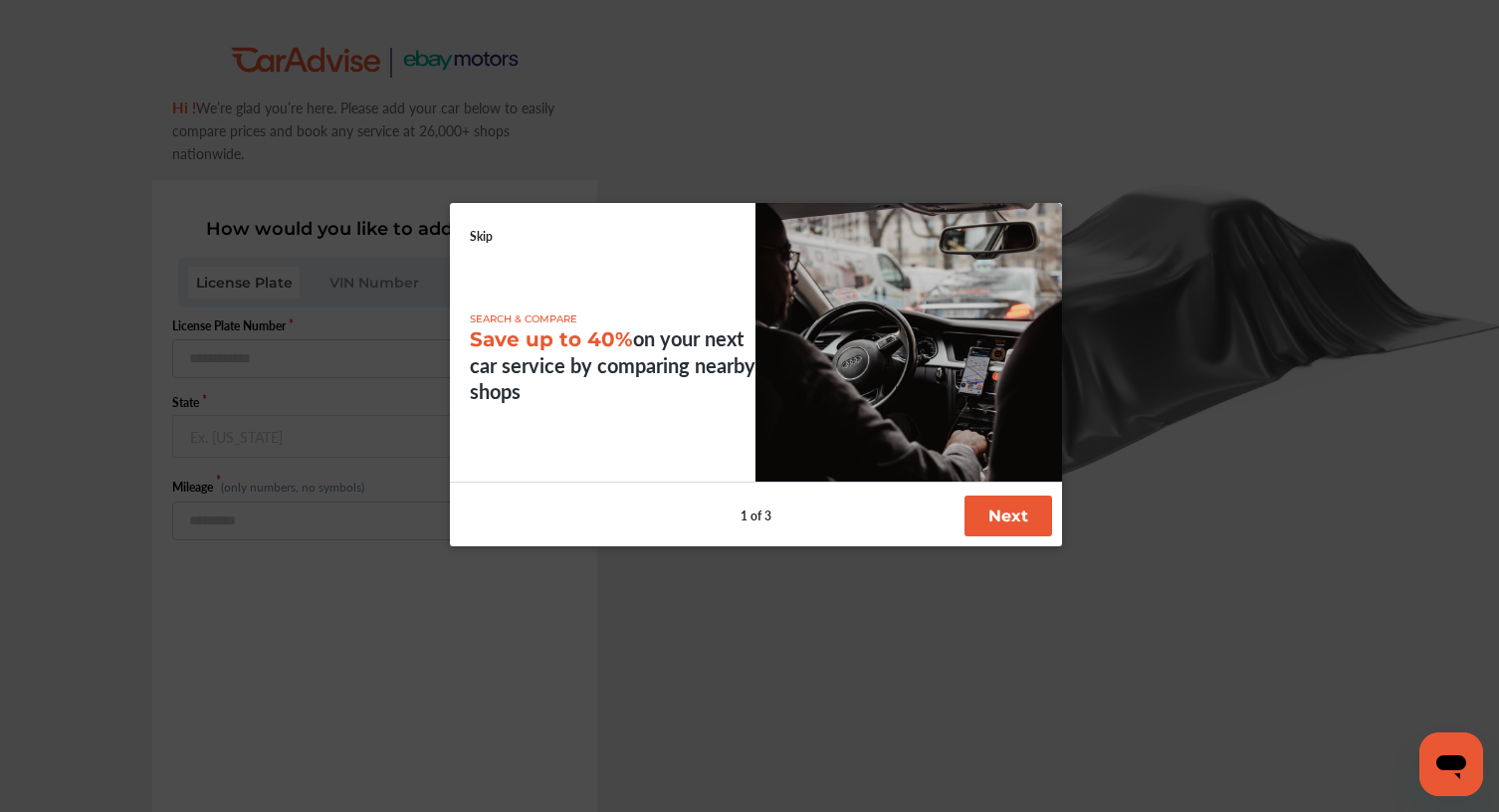 click on "Skip" at bounding box center (481, 236) 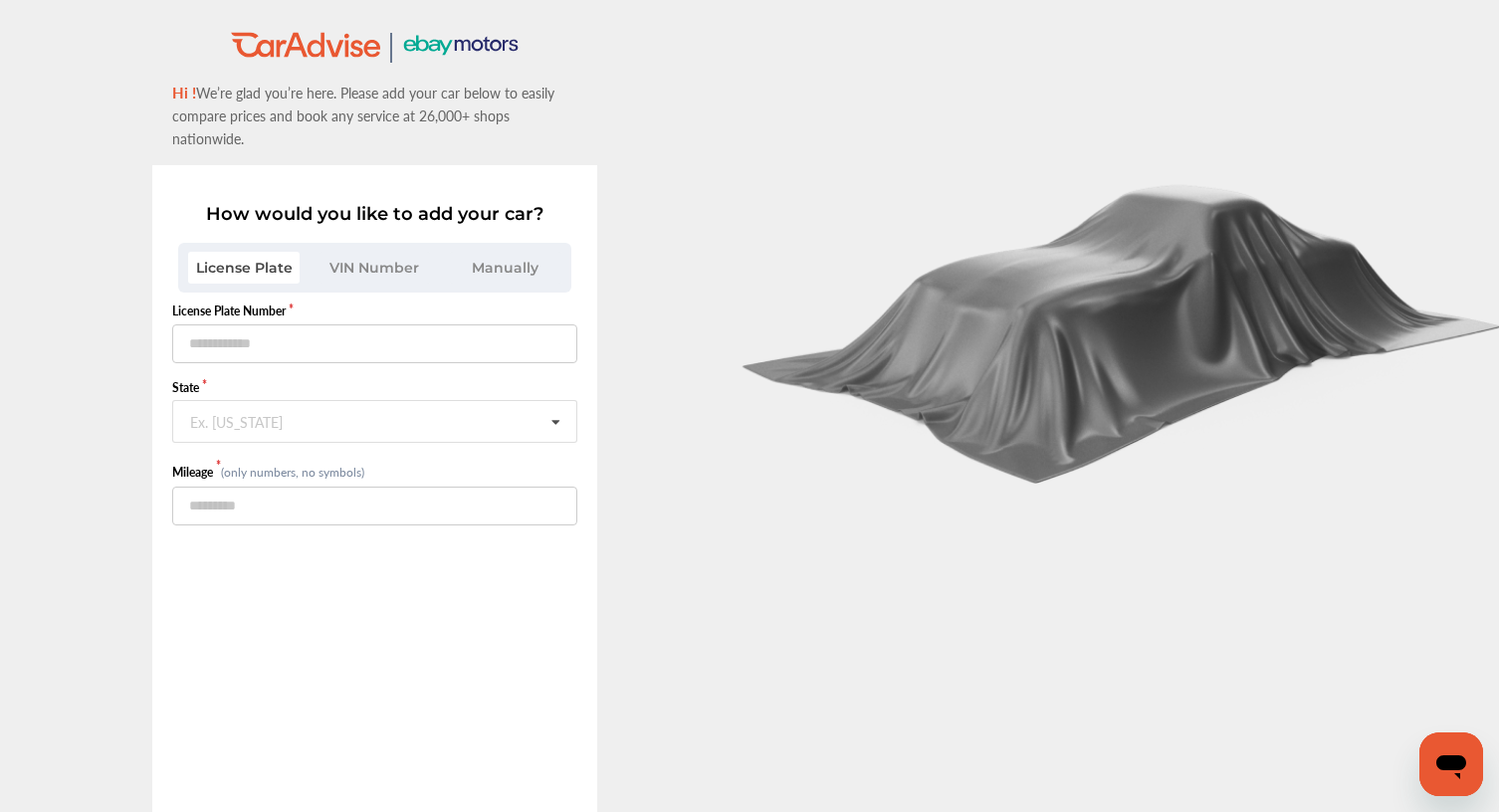 click on "VIN Number" at bounding box center (374, 268) 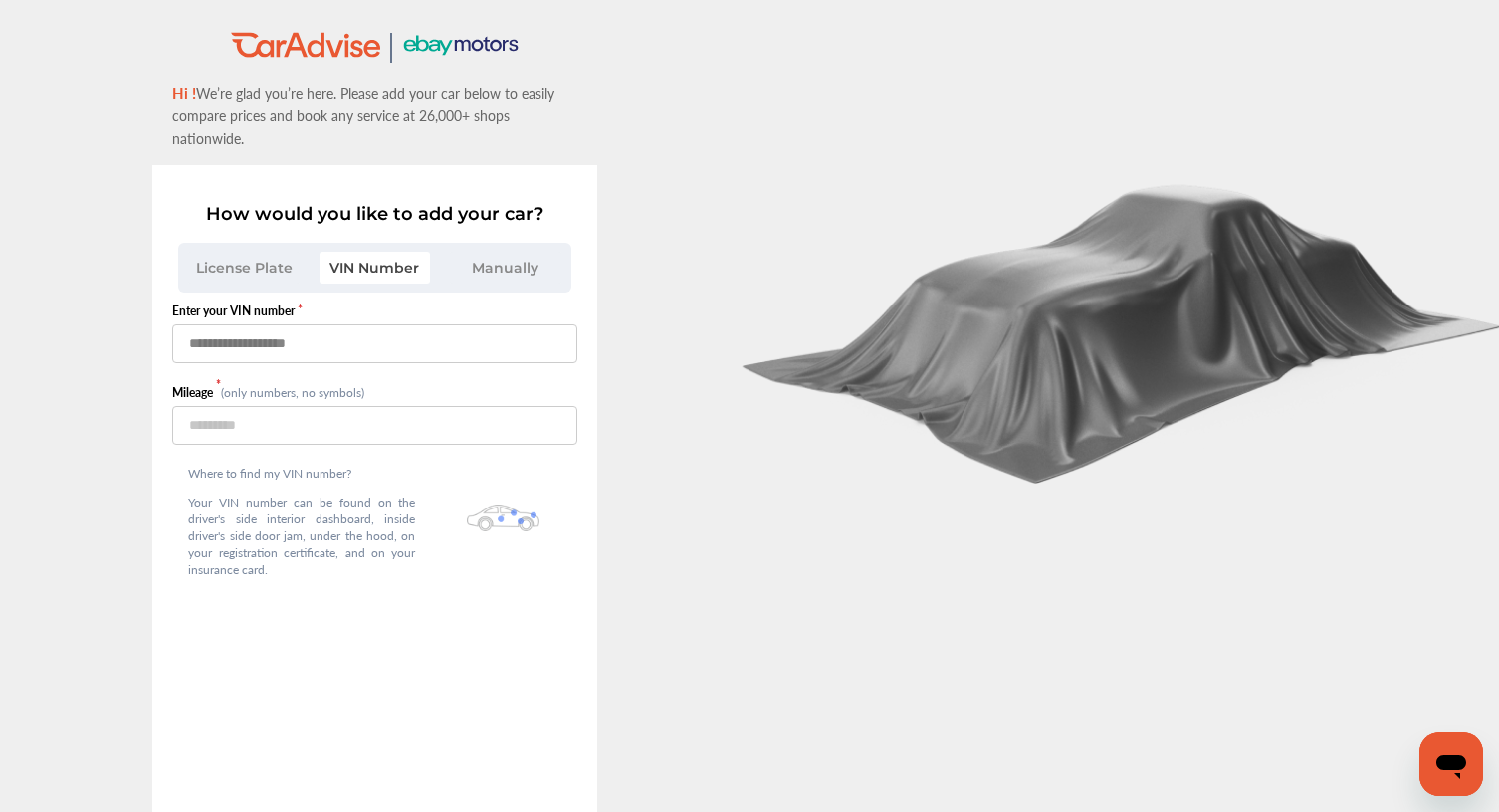 click at bounding box center (374, 343) 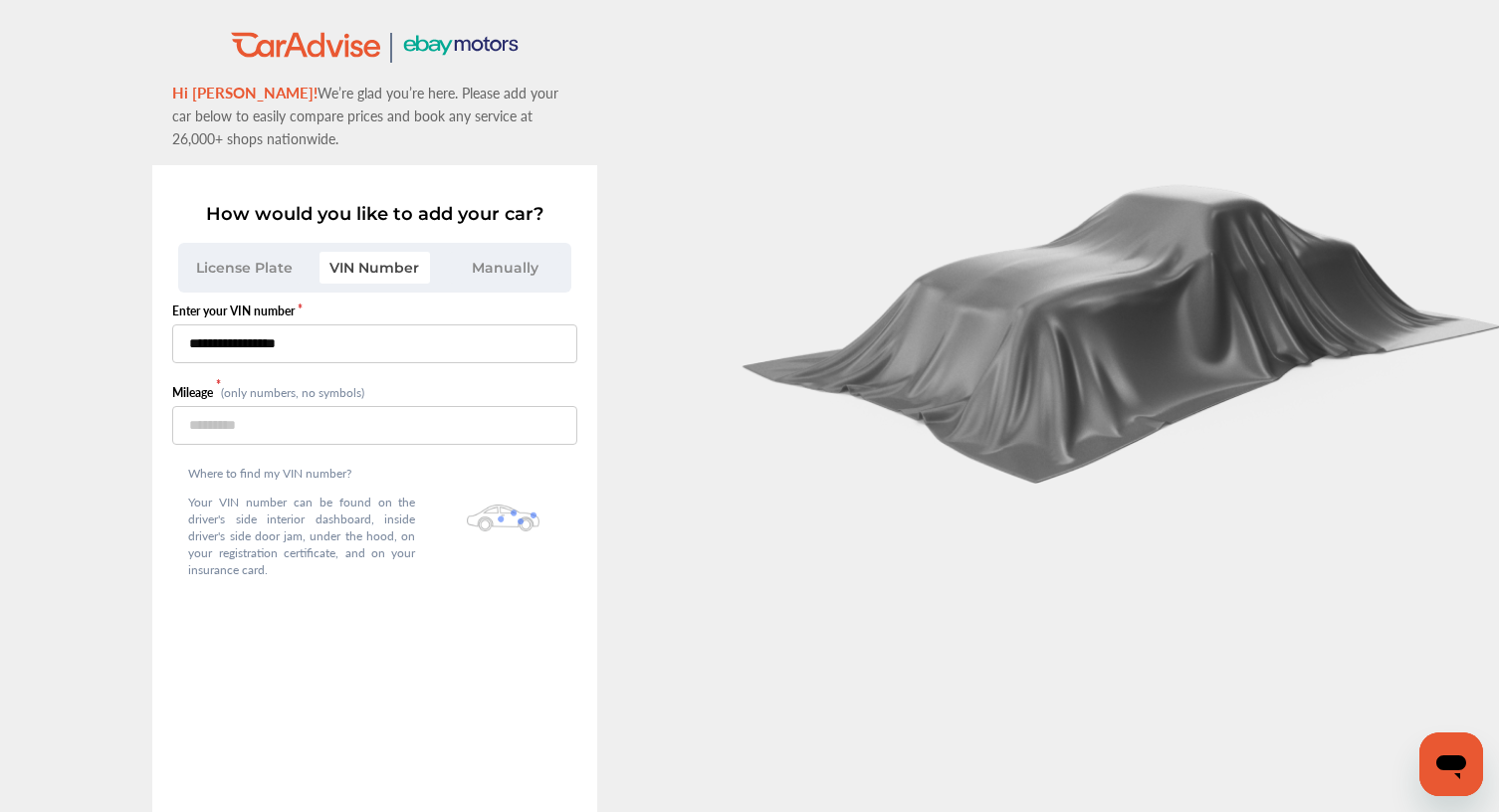 type on "**********" 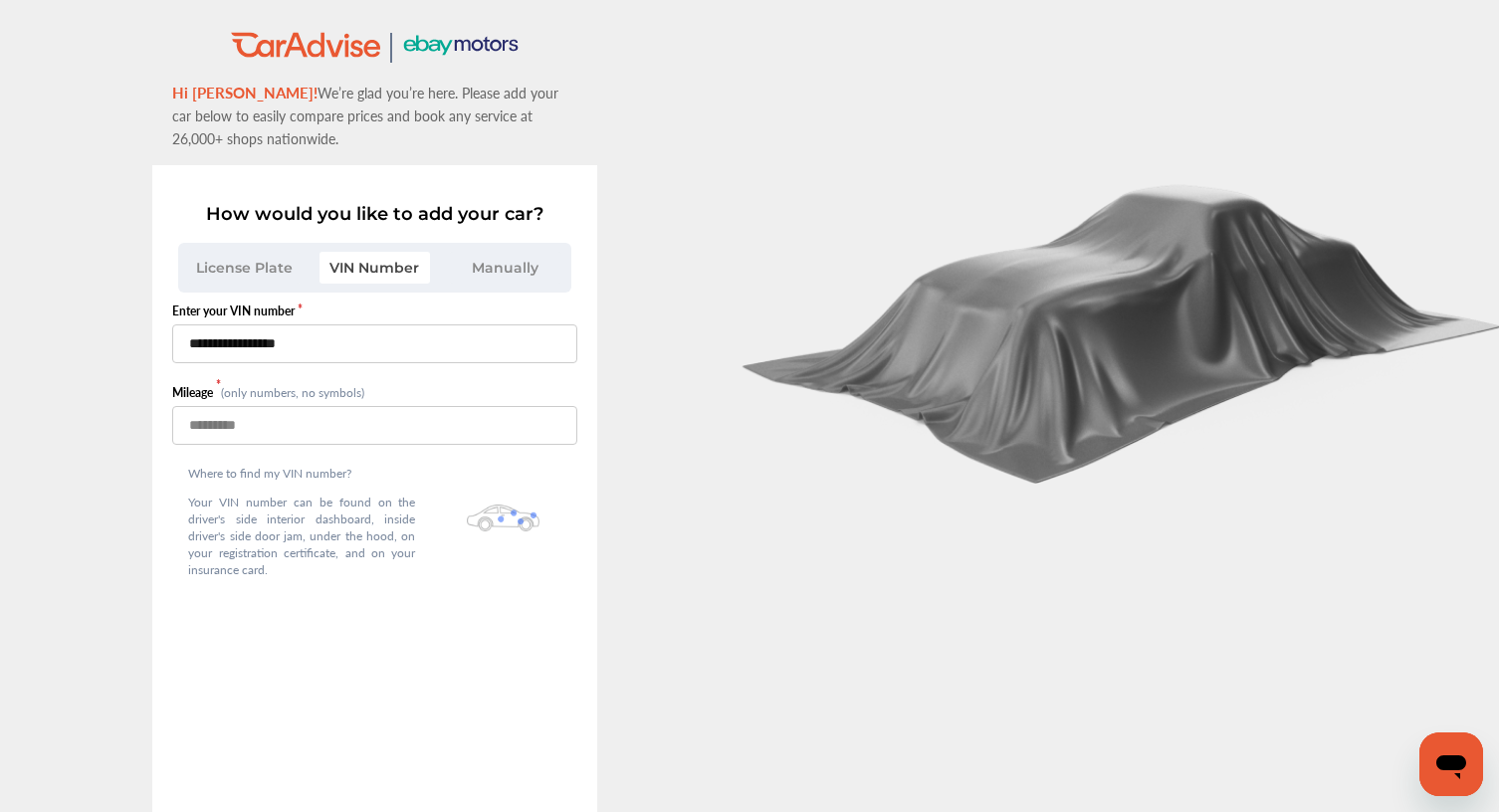 click at bounding box center (374, 425) 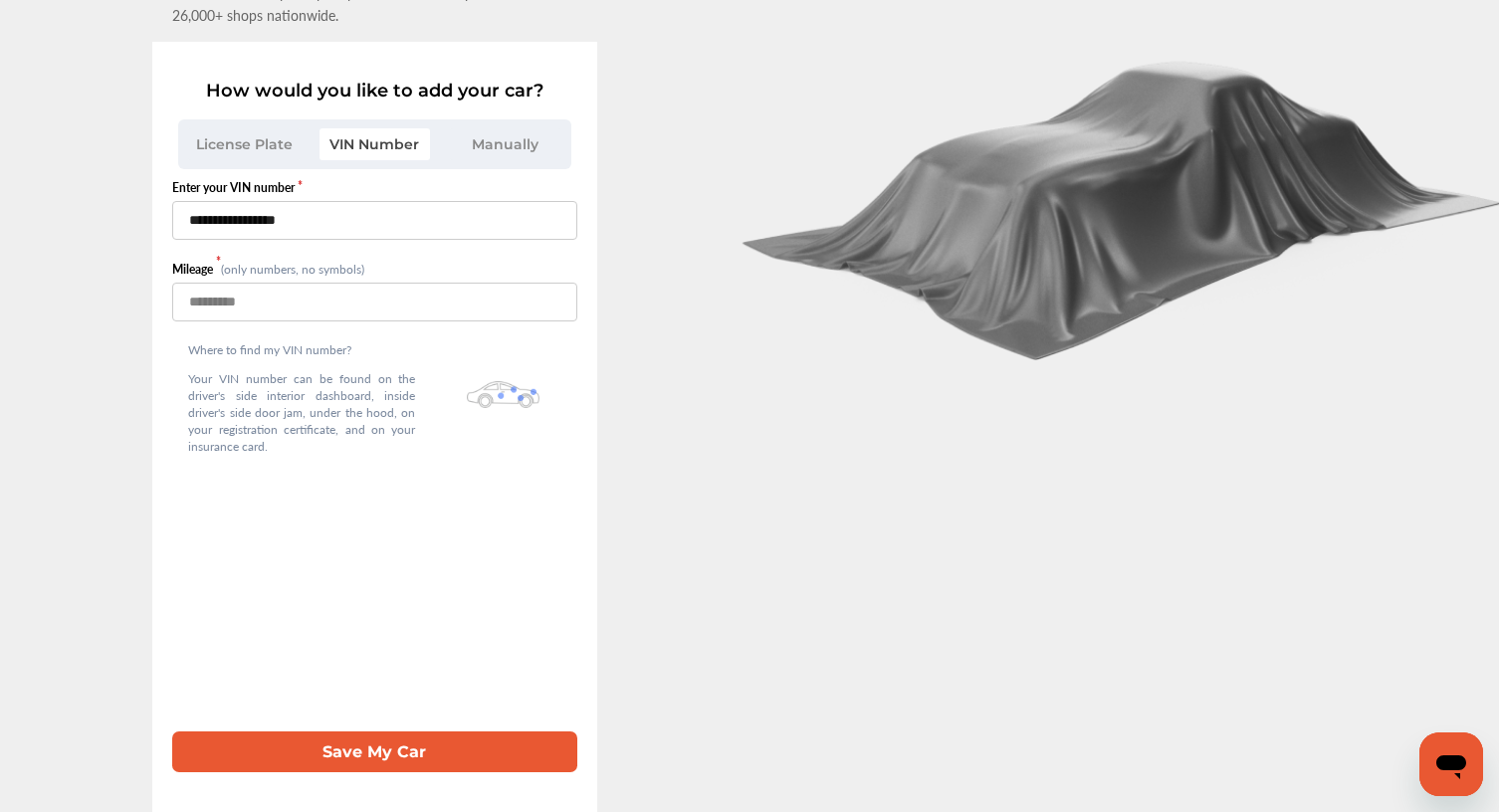type on "*****" 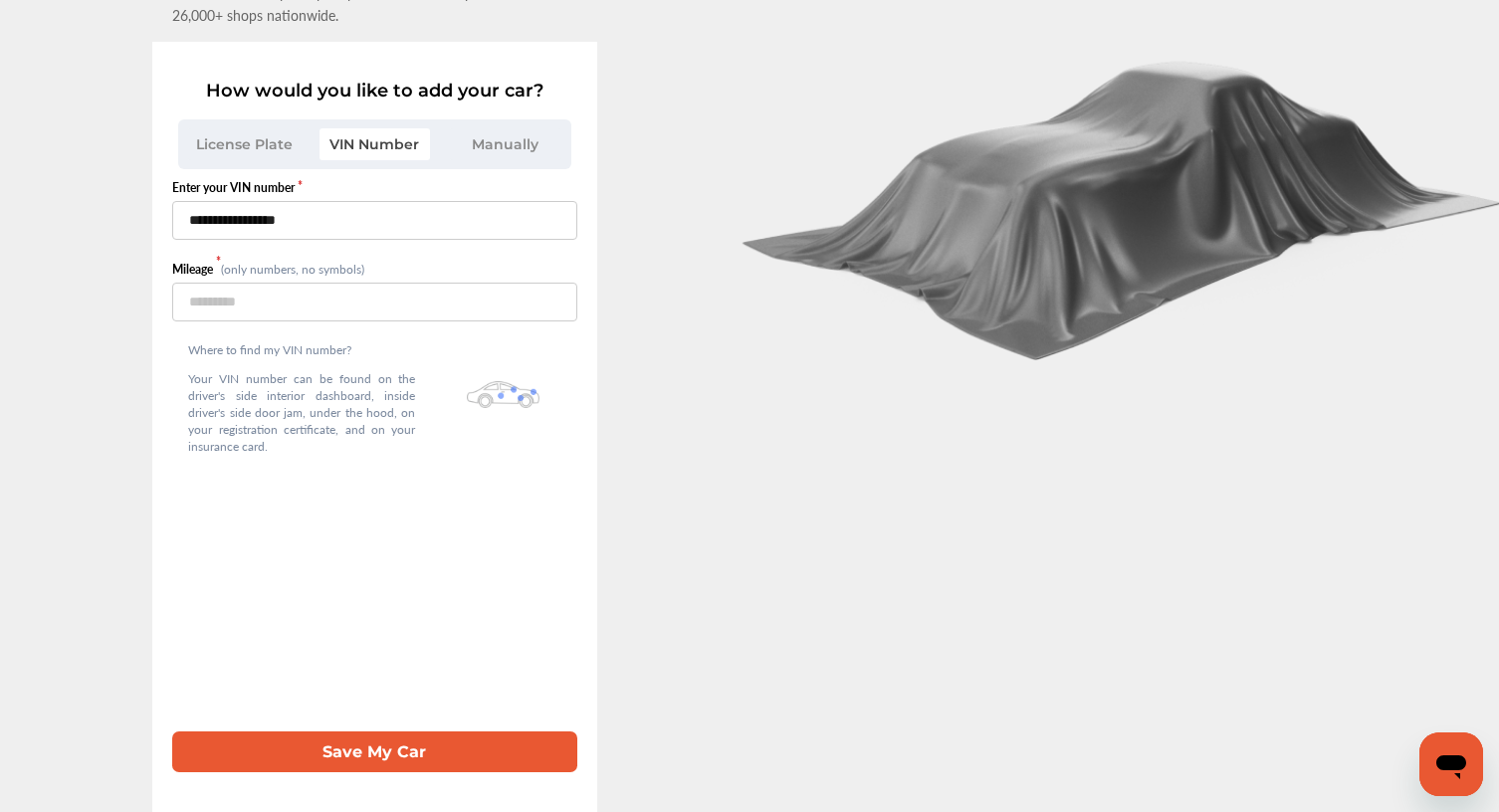 click on "Save My Car" at bounding box center [374, 751] 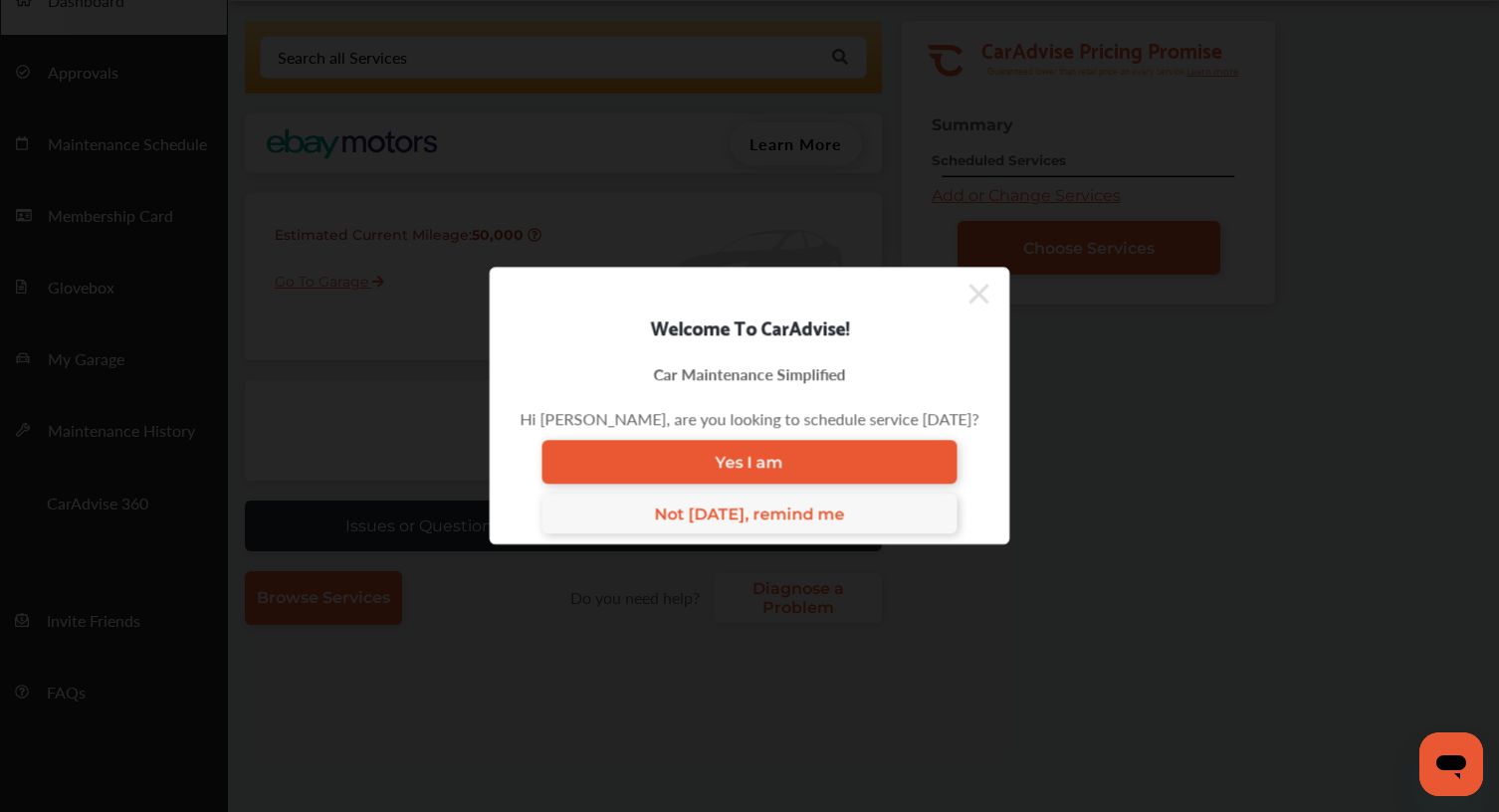 scroll, scrollTop: 0, scrollLeft: 0, axis: both 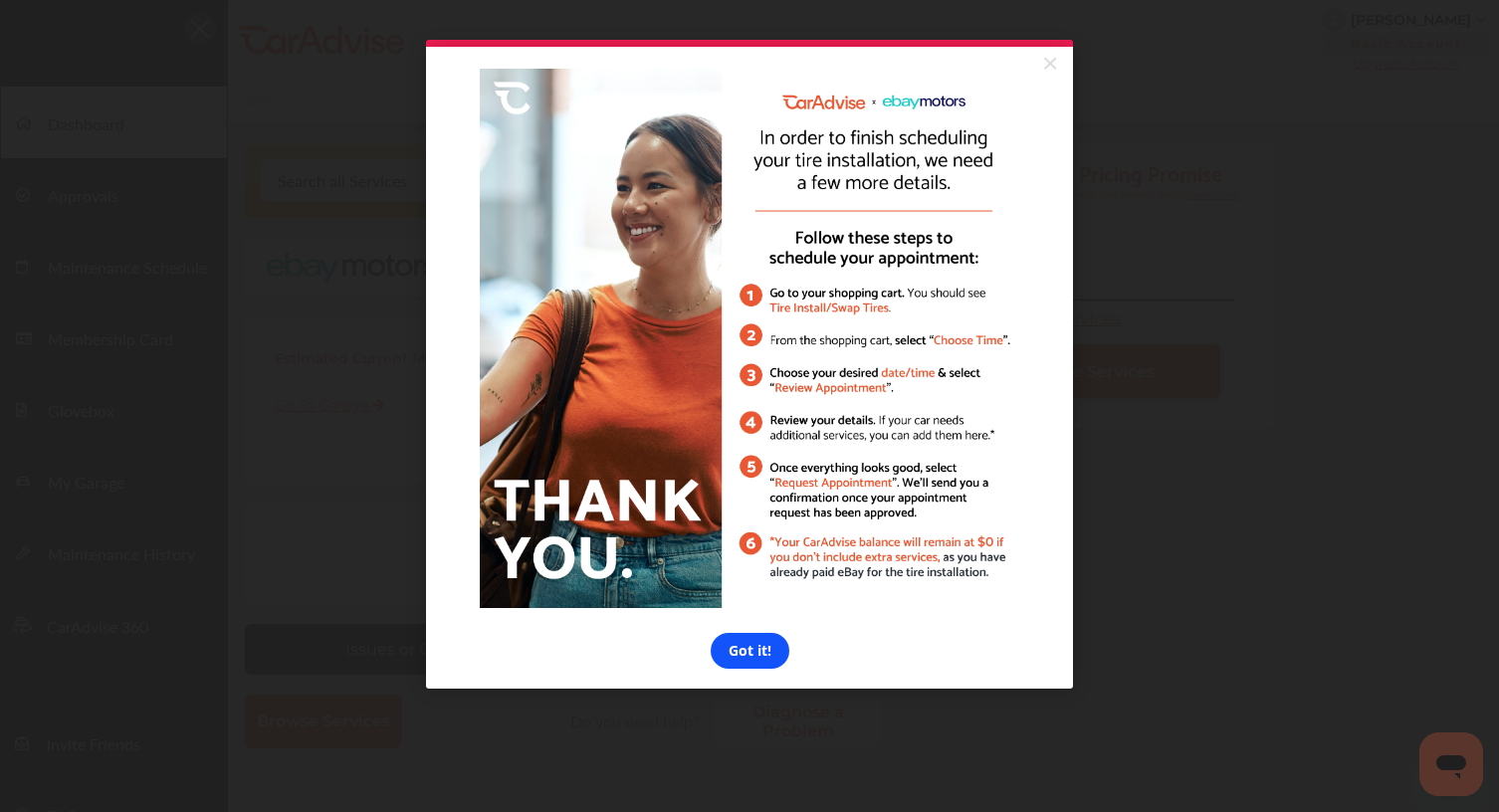 click on "Got it!" at bounding box center [750, 651] 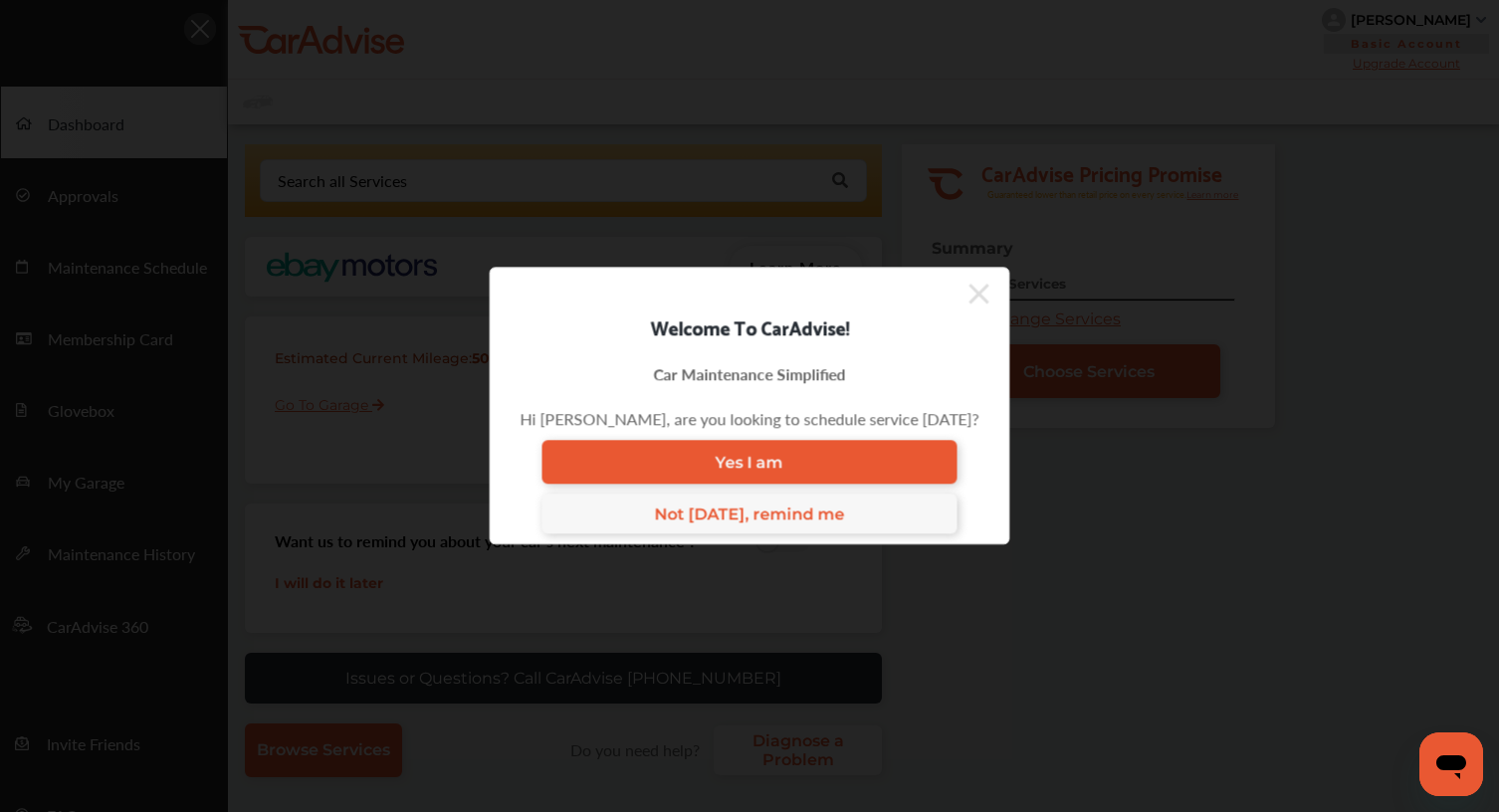 click 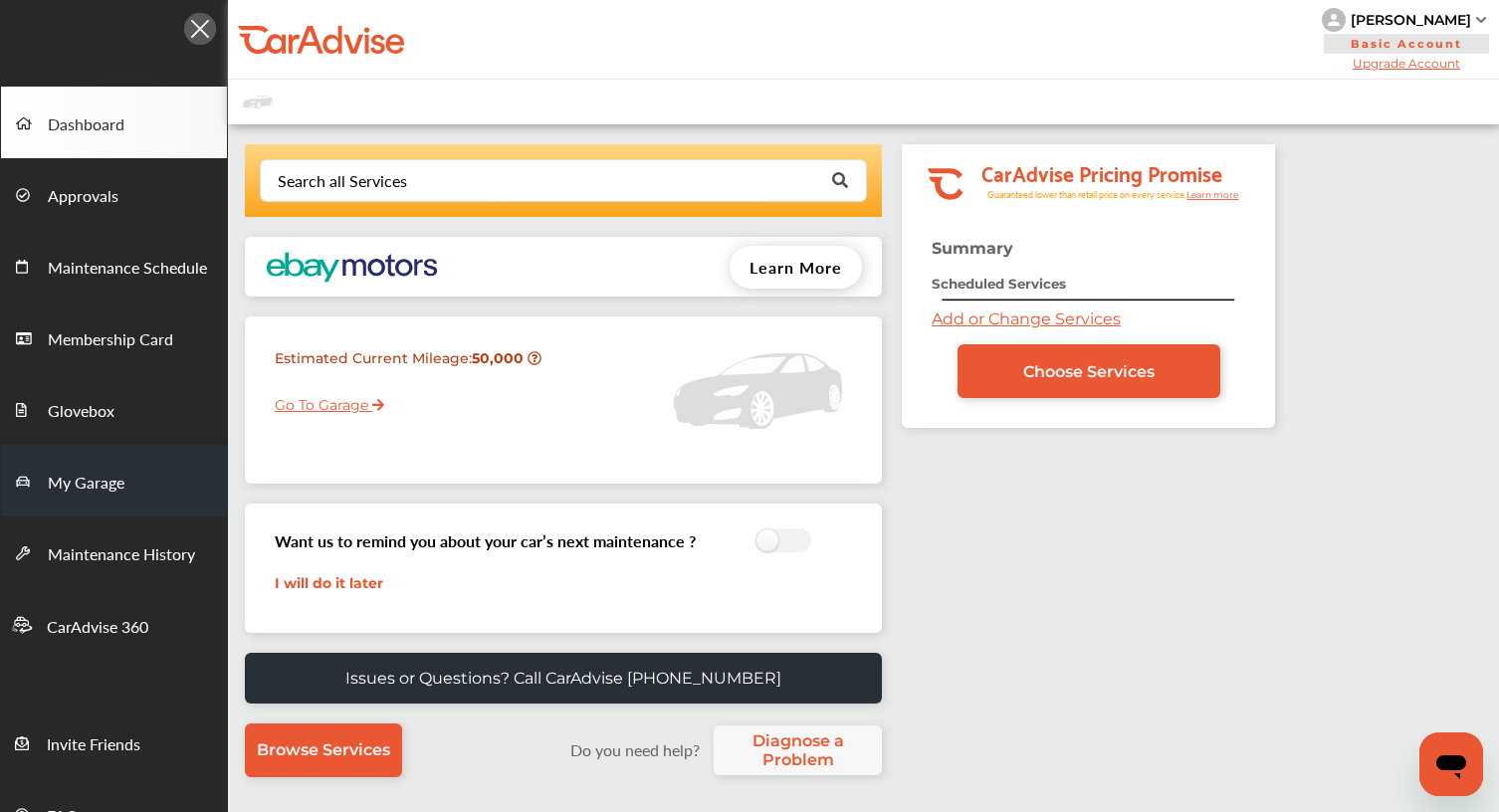 click on "My Garage" at bounding box center (113, 481) 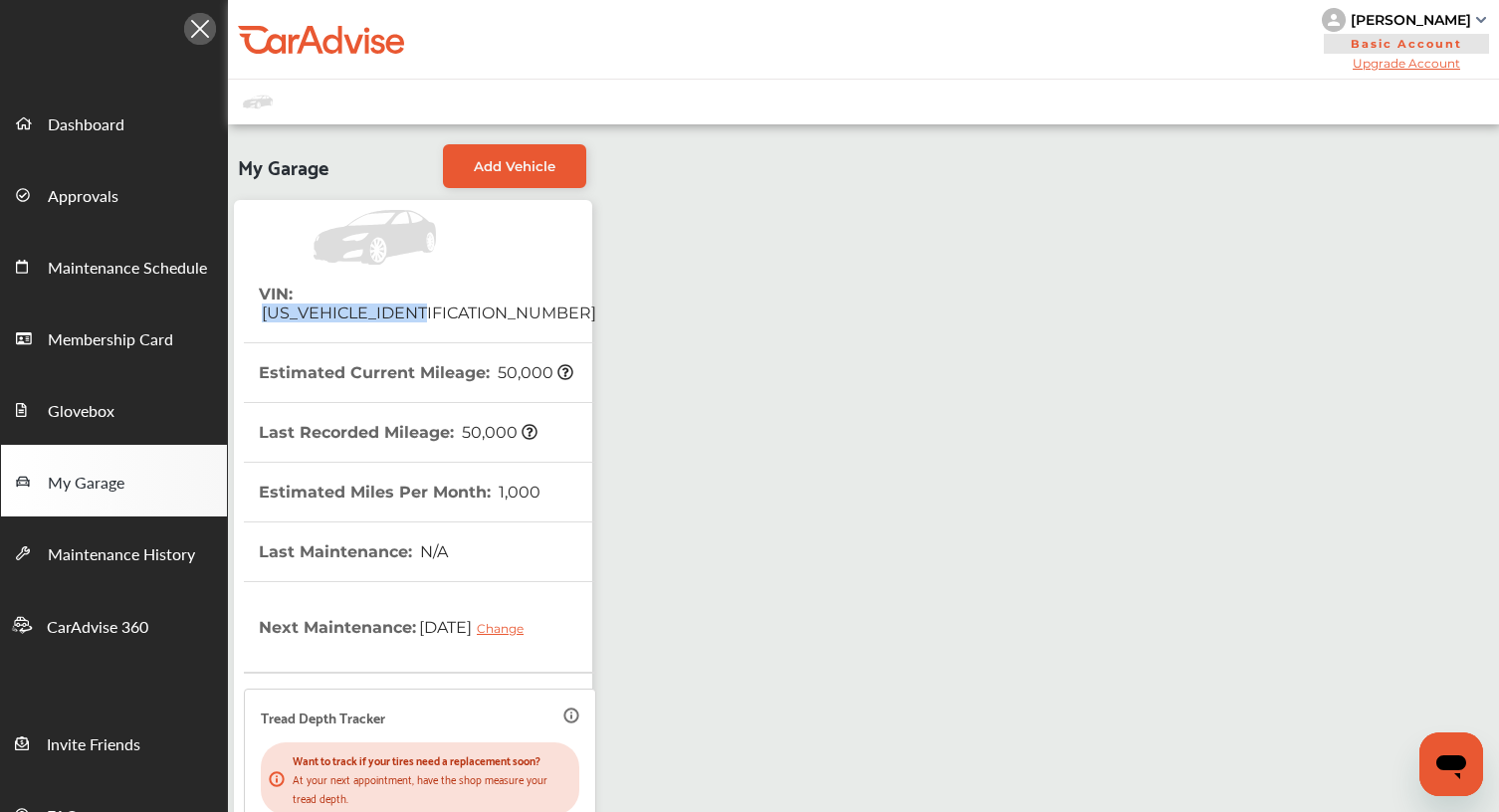 drag, startPoint x: 461, startPoint y: 298, endPoint x: 300, endPoint y: 298, distance: 161 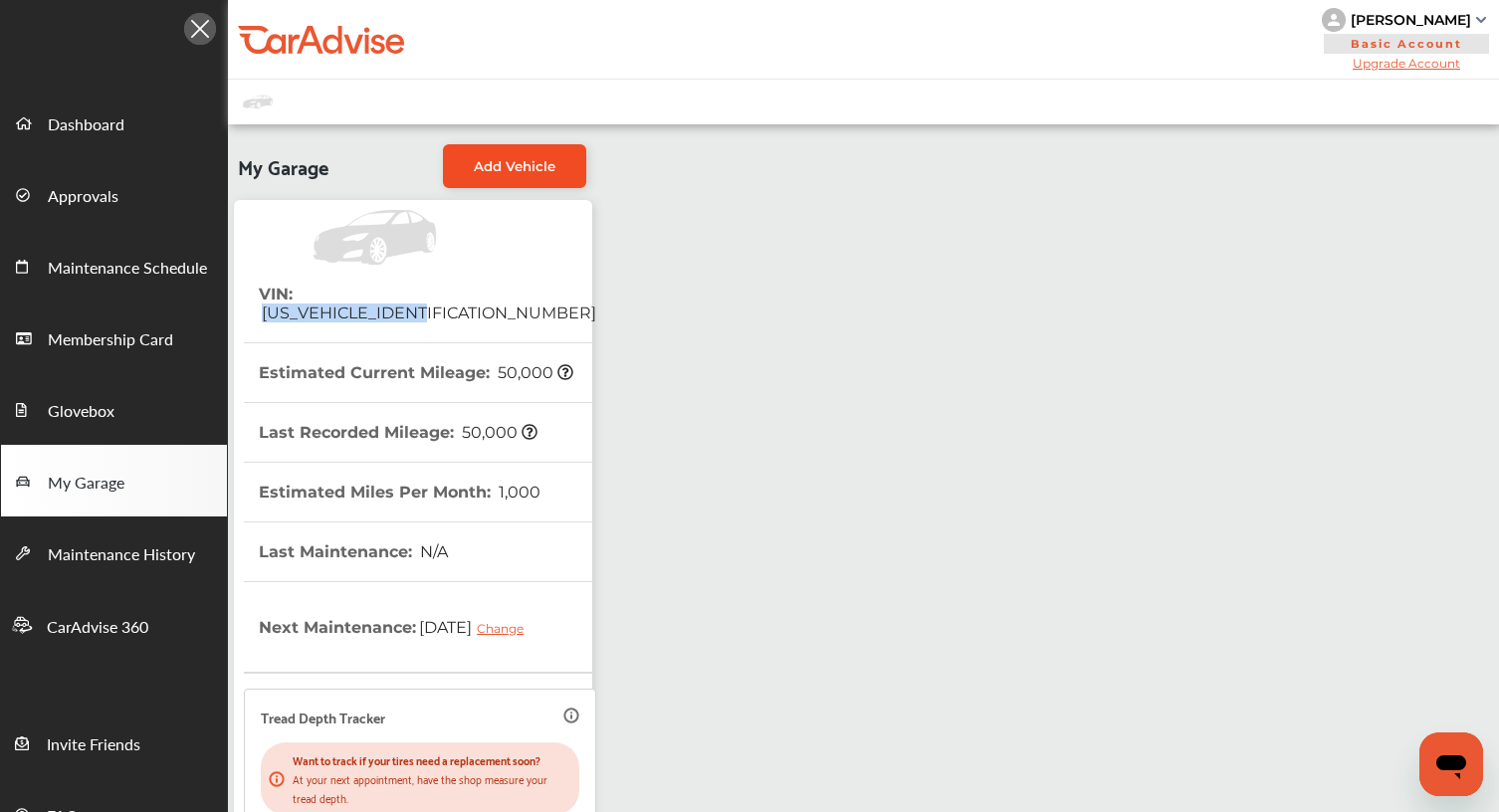 click on "Add Vehicle" at bounding box center [515, 166] 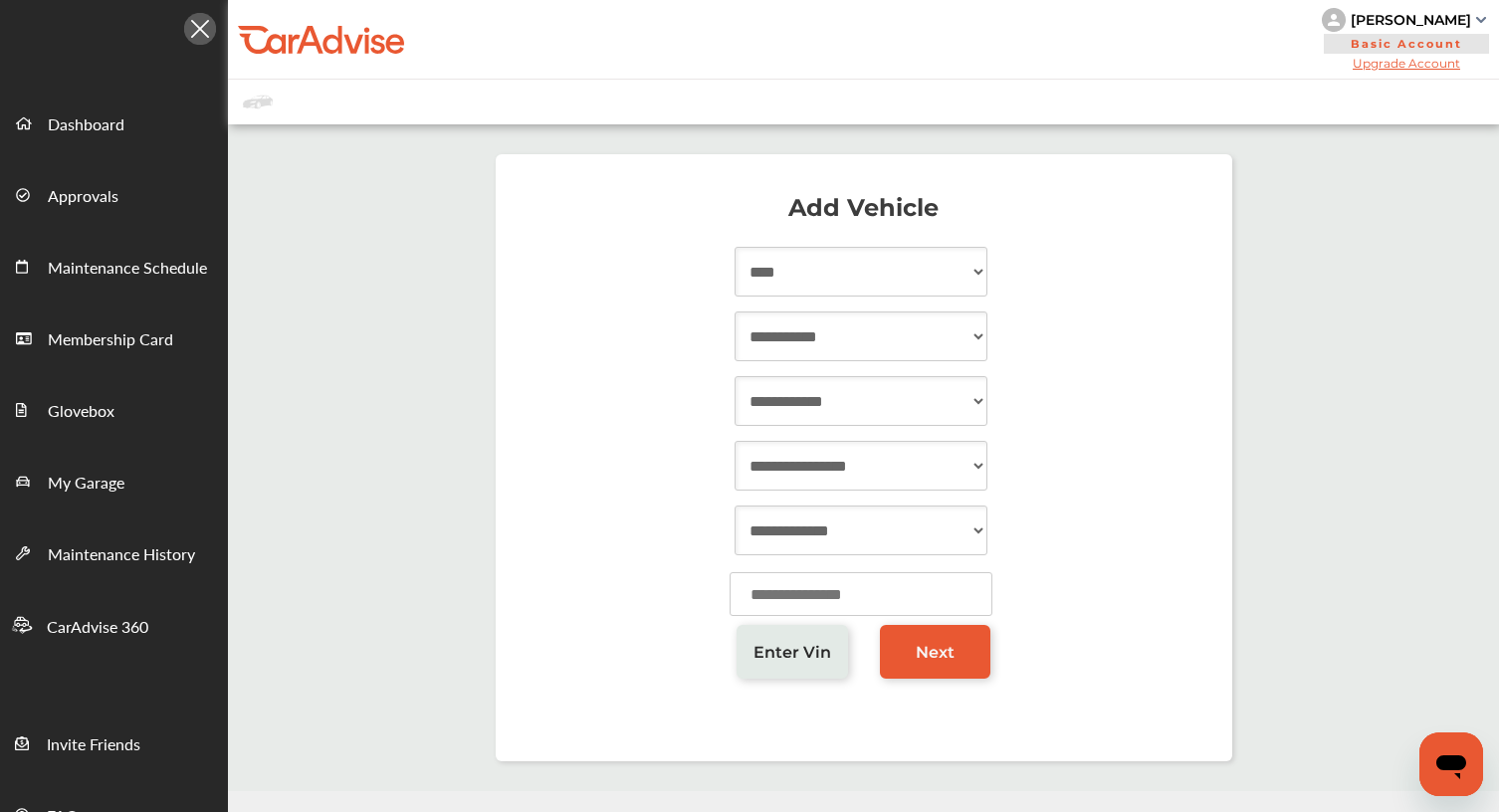 click on "**********" at bounding box center (861, 272) 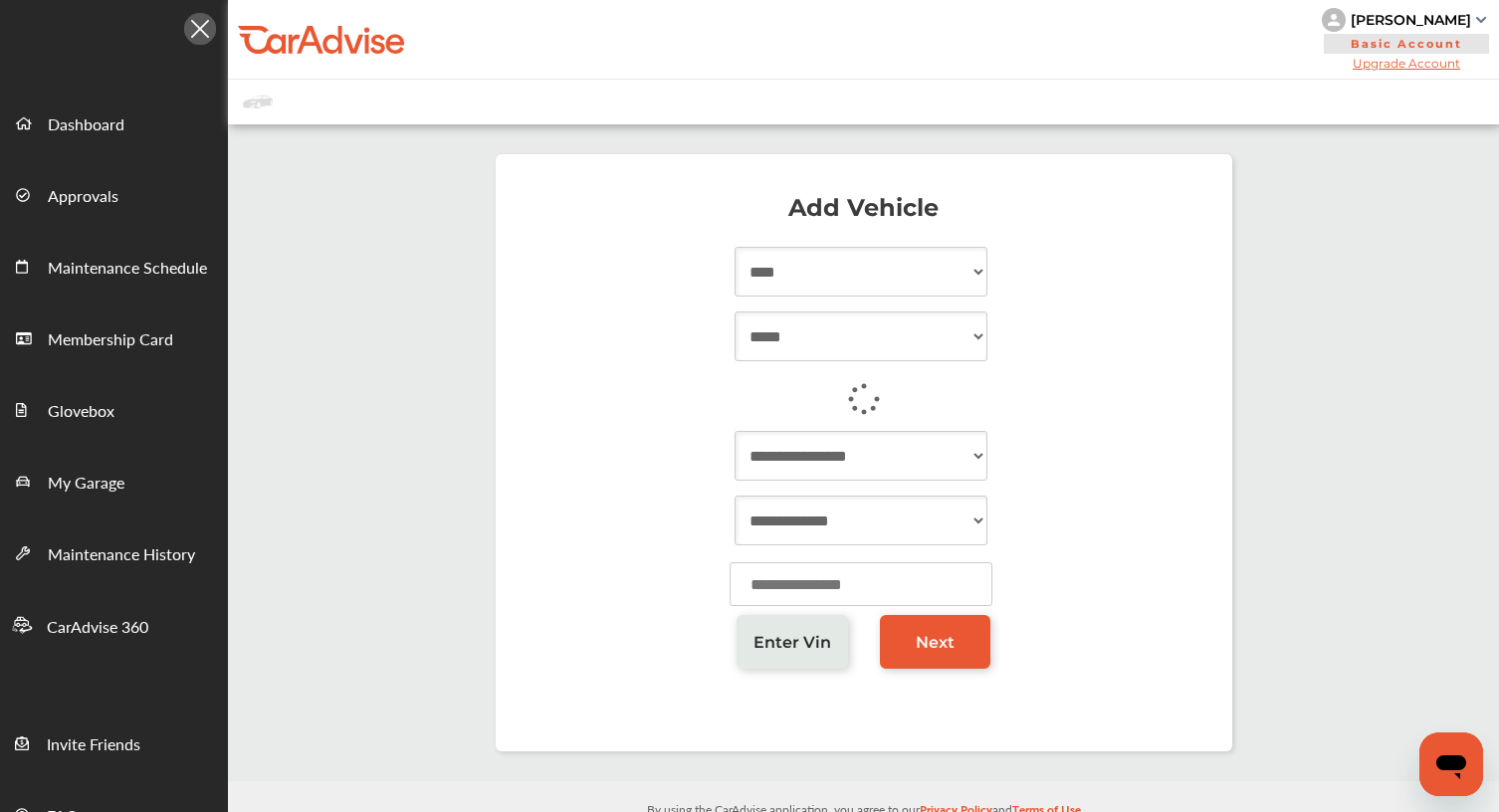 click on "**********" at bounding box center [861, 456] 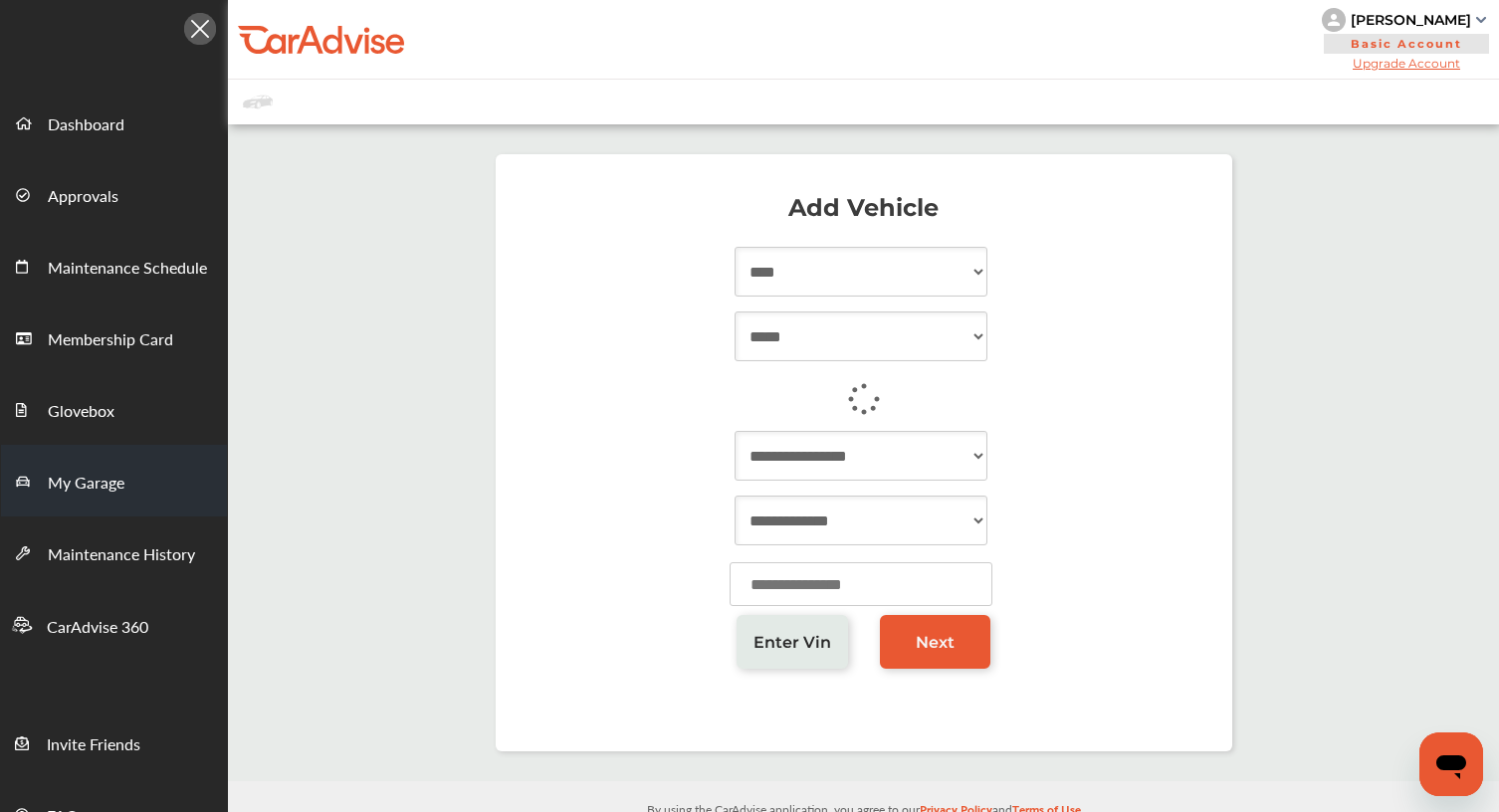 click on "My Garage" at bounding box center (113, 481) 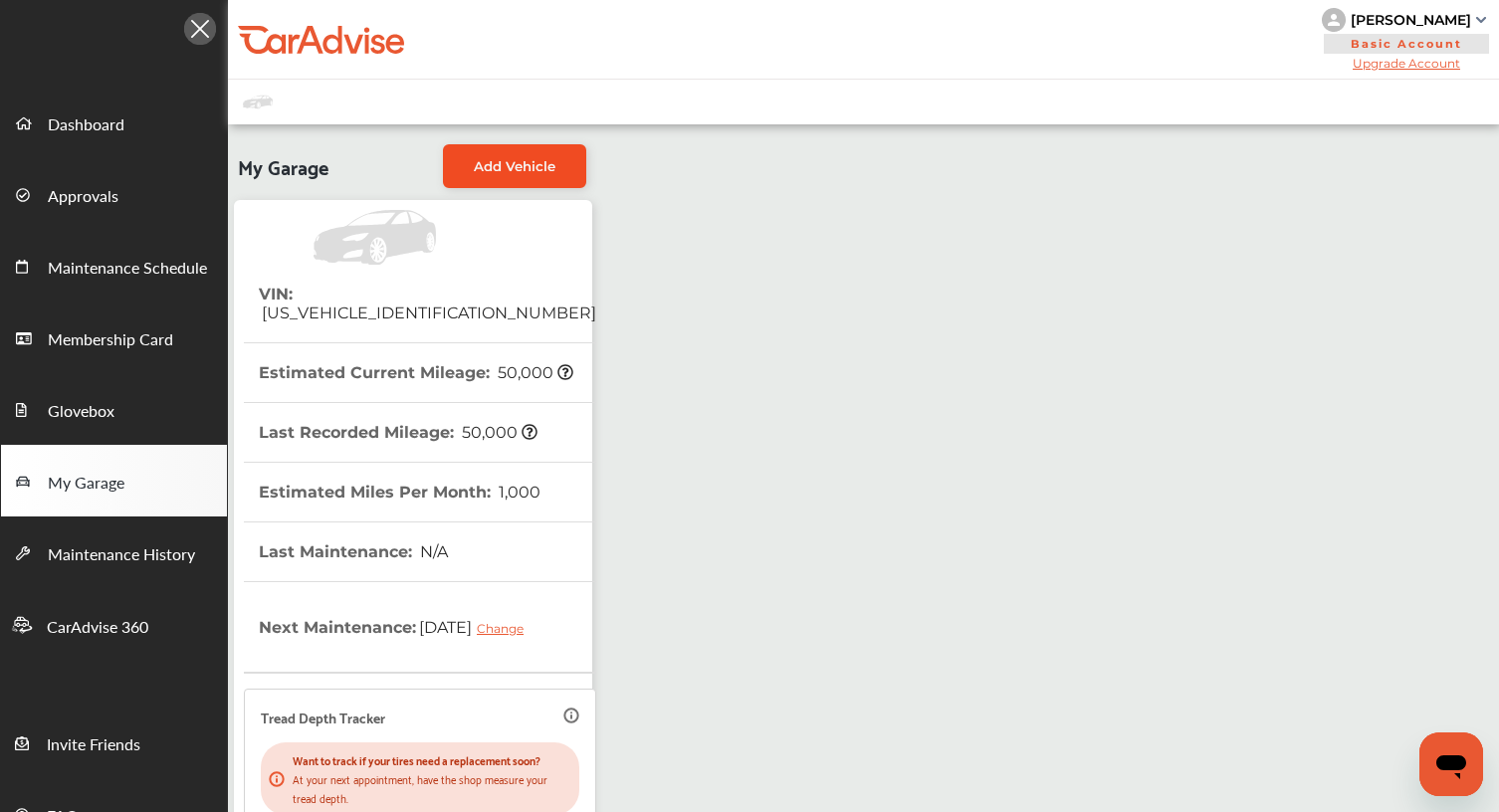 click on "Add Vehicle" at bounding box center (515, 166) 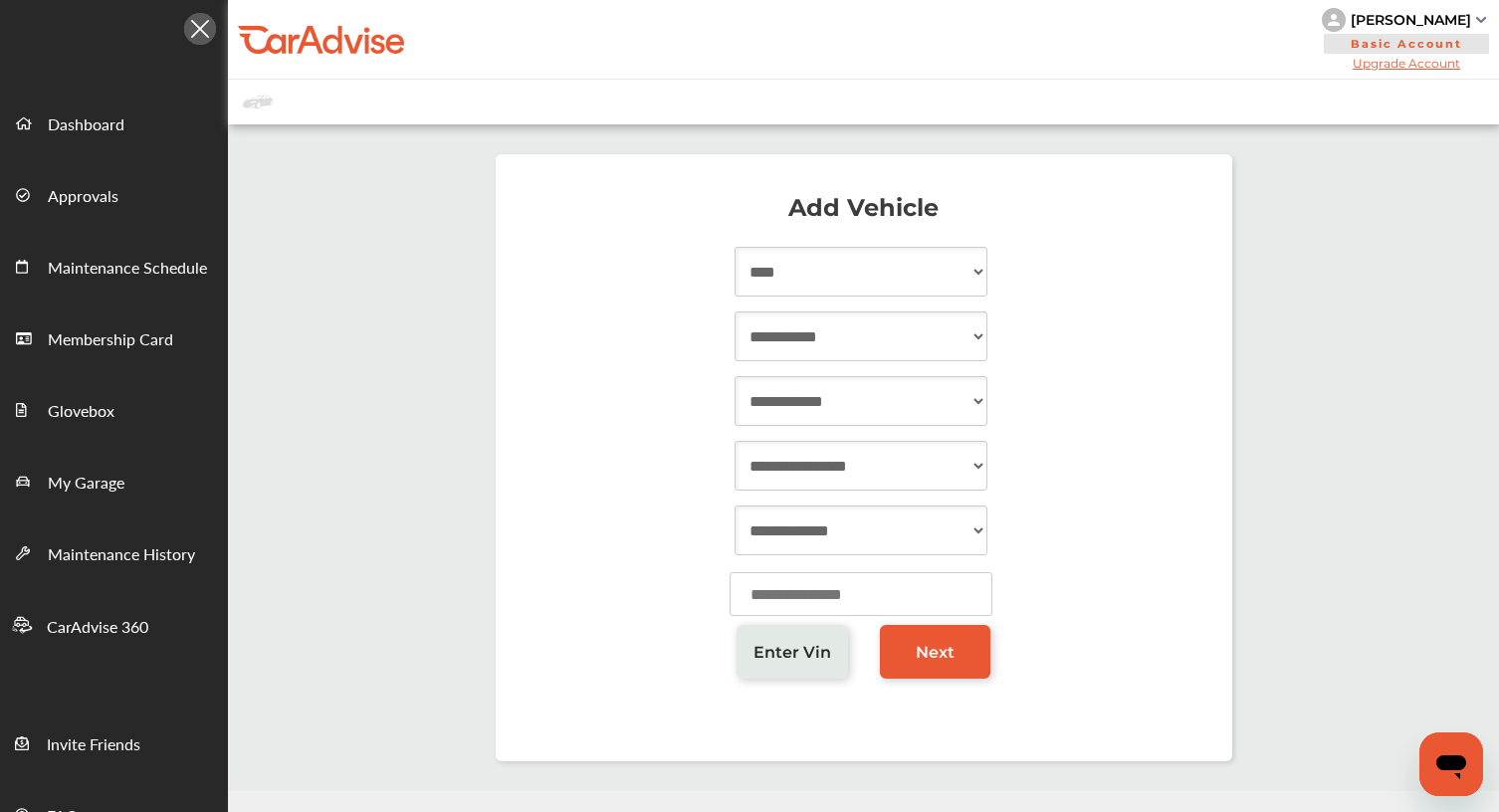 click on "**********" at bounding box center (861, 336) 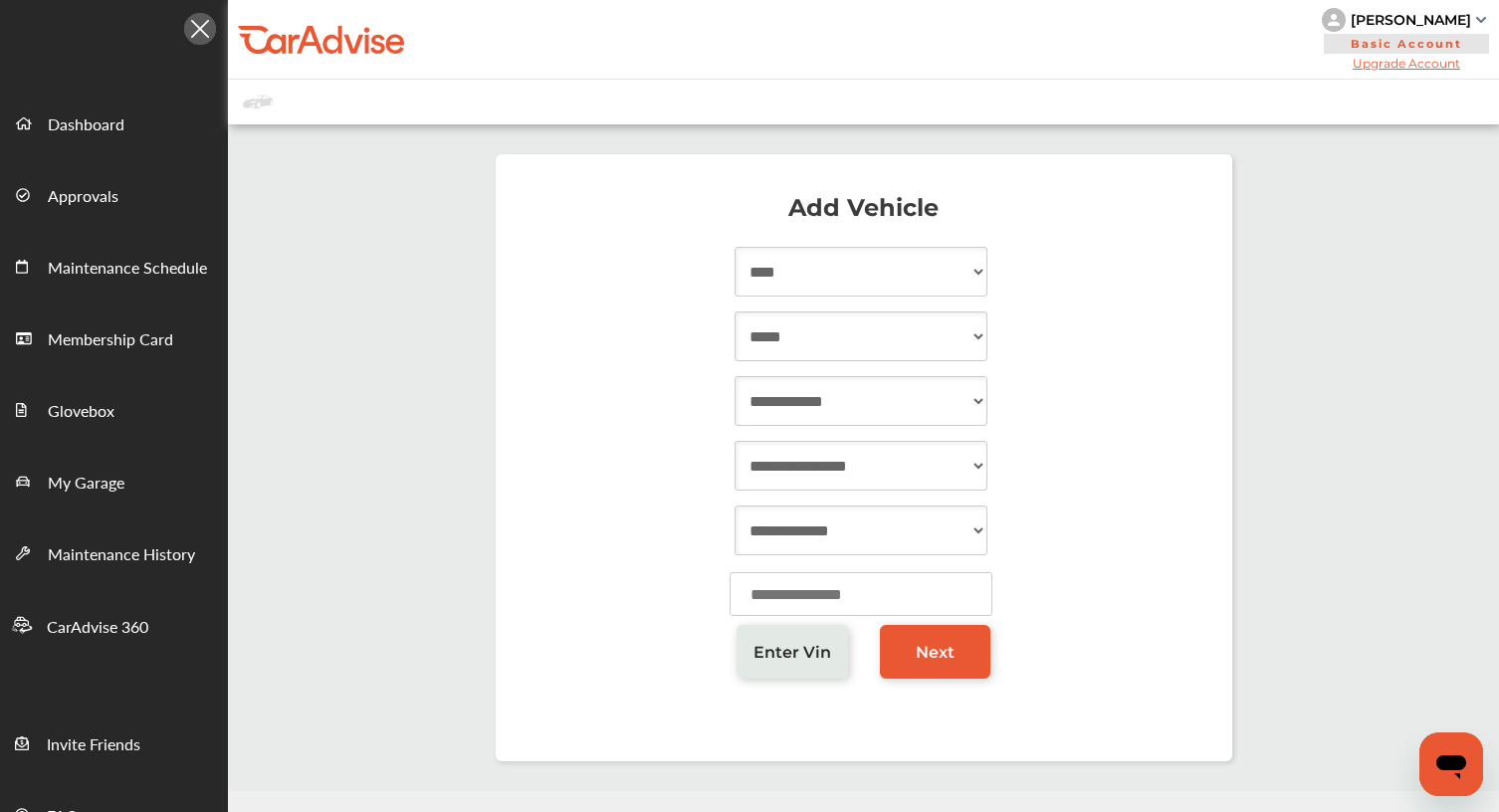 click on "**********" at bounding box center (861, 401) 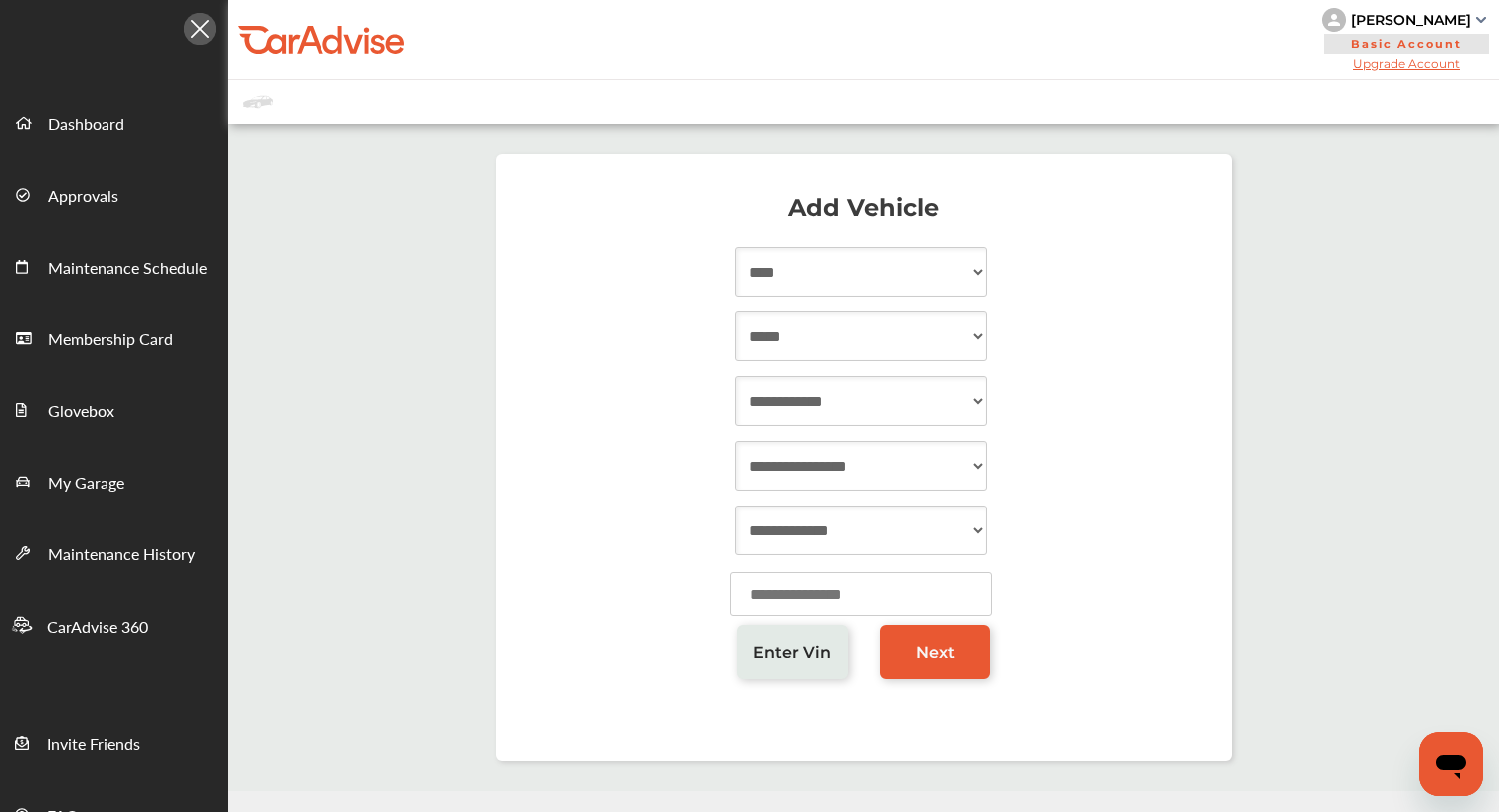 select on "***" 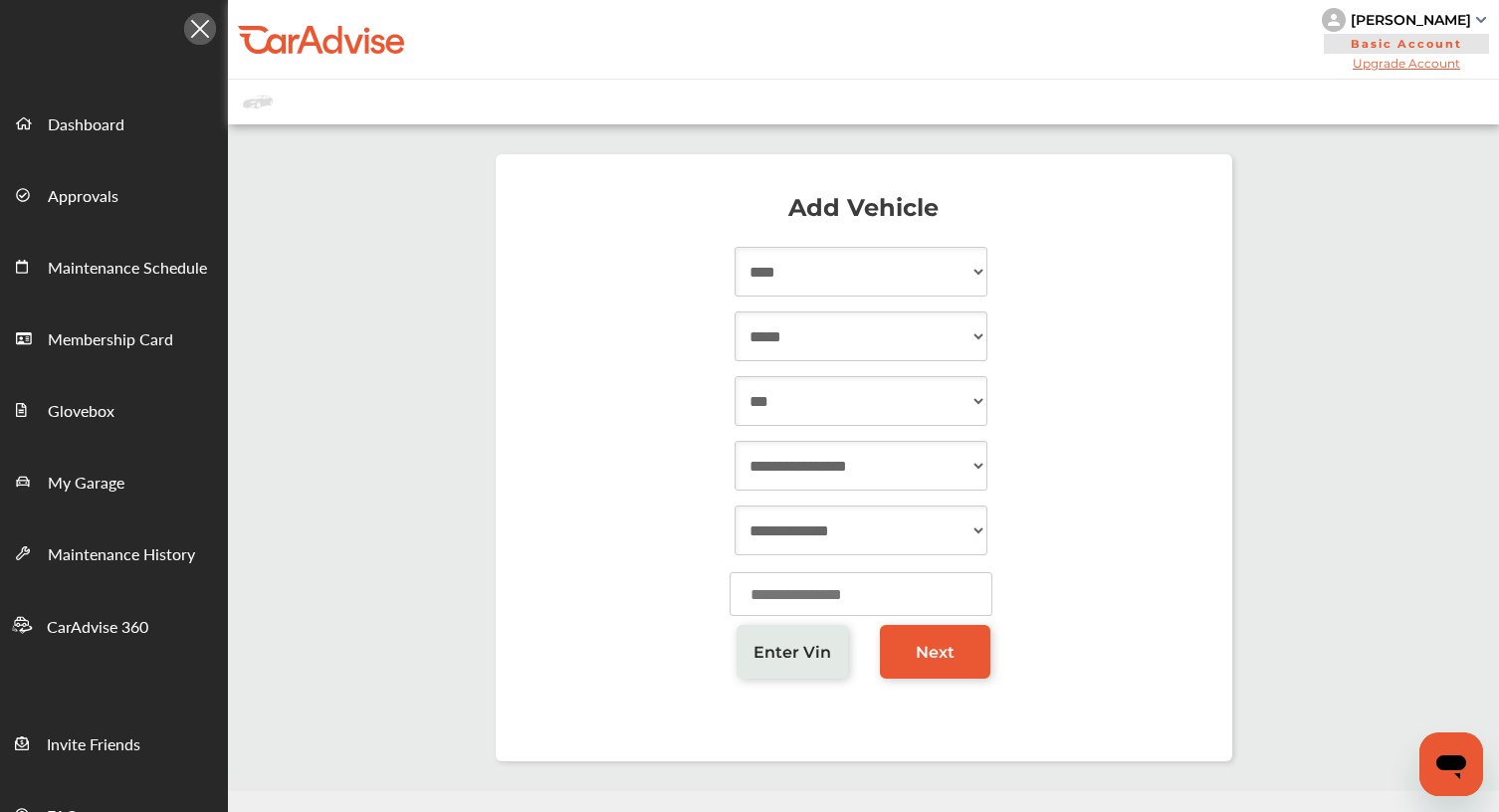 click on "**********" at bounding box center [861, 466] 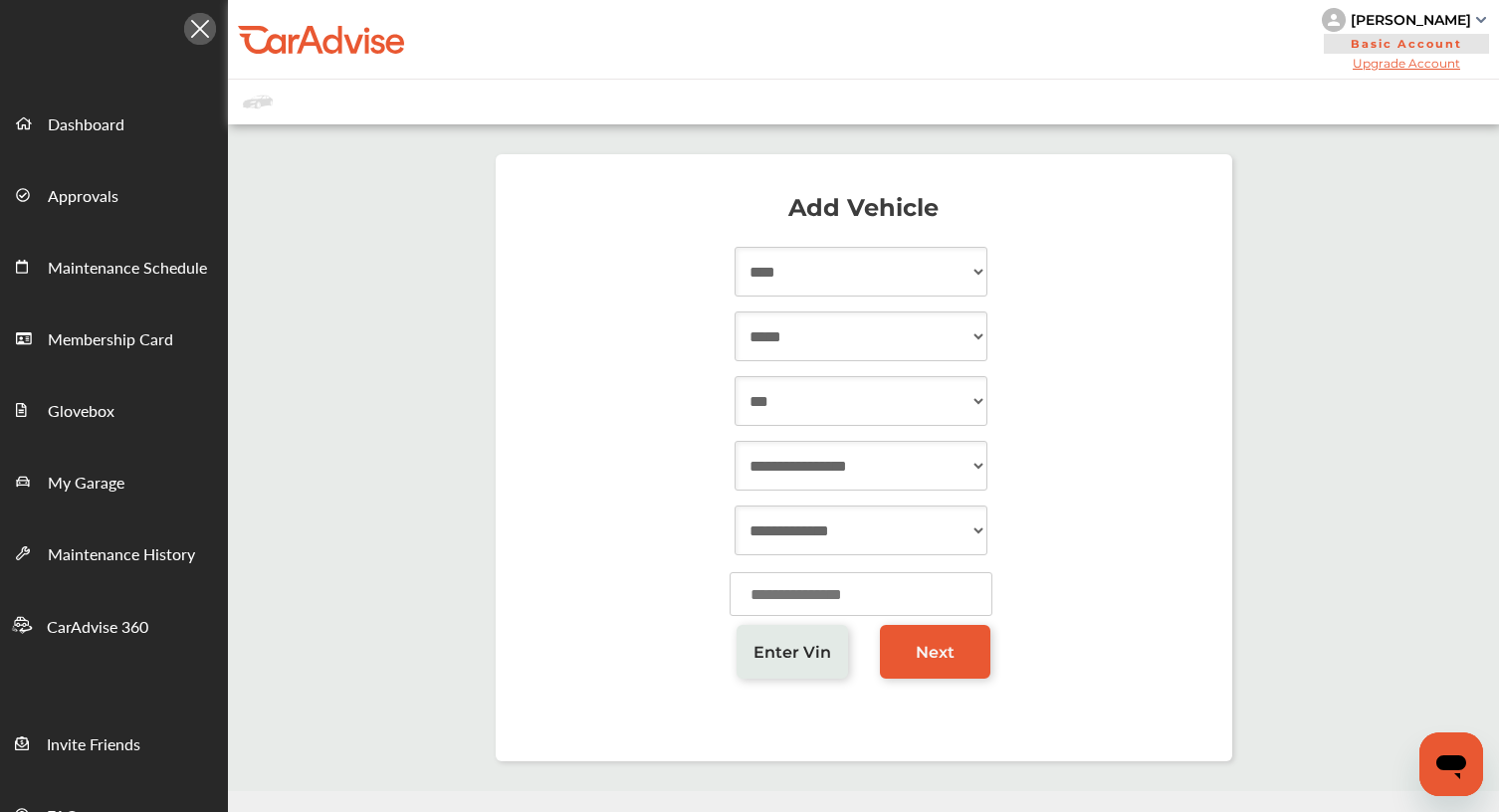 select on "**" 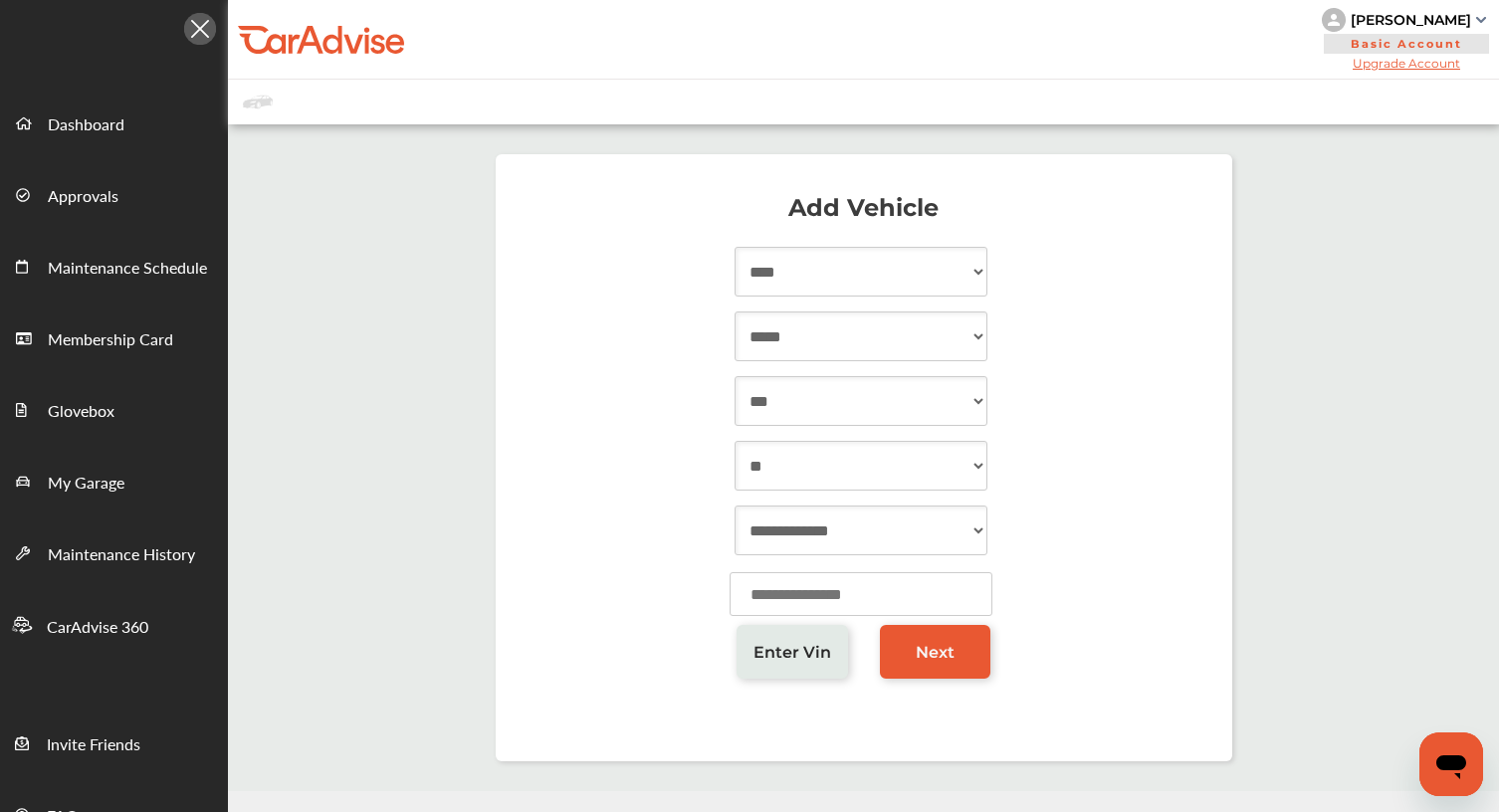 click on "**********" at bounding box center (861, 530) 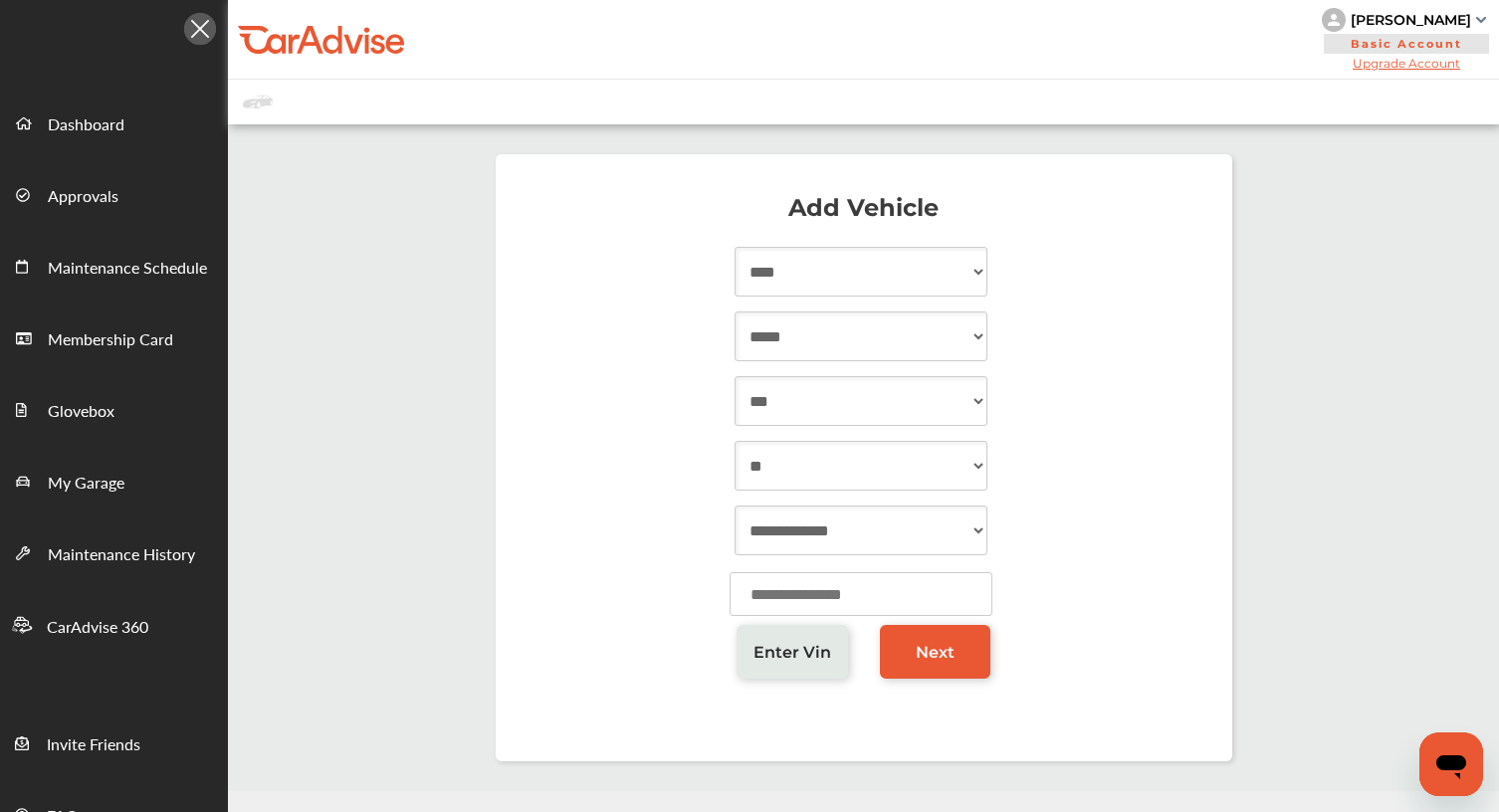 select on "**********" 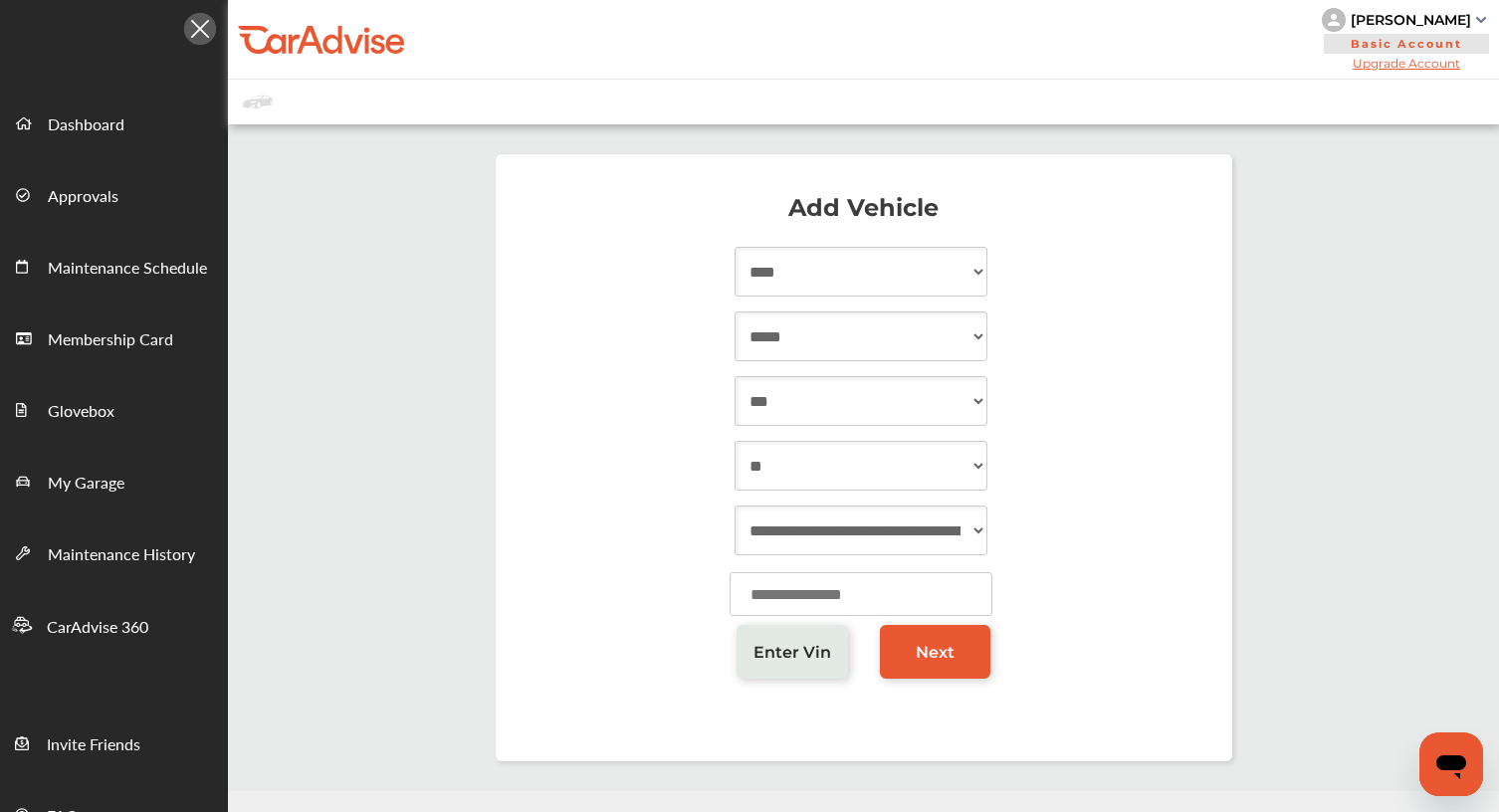 click at bounding box center (861, 594) 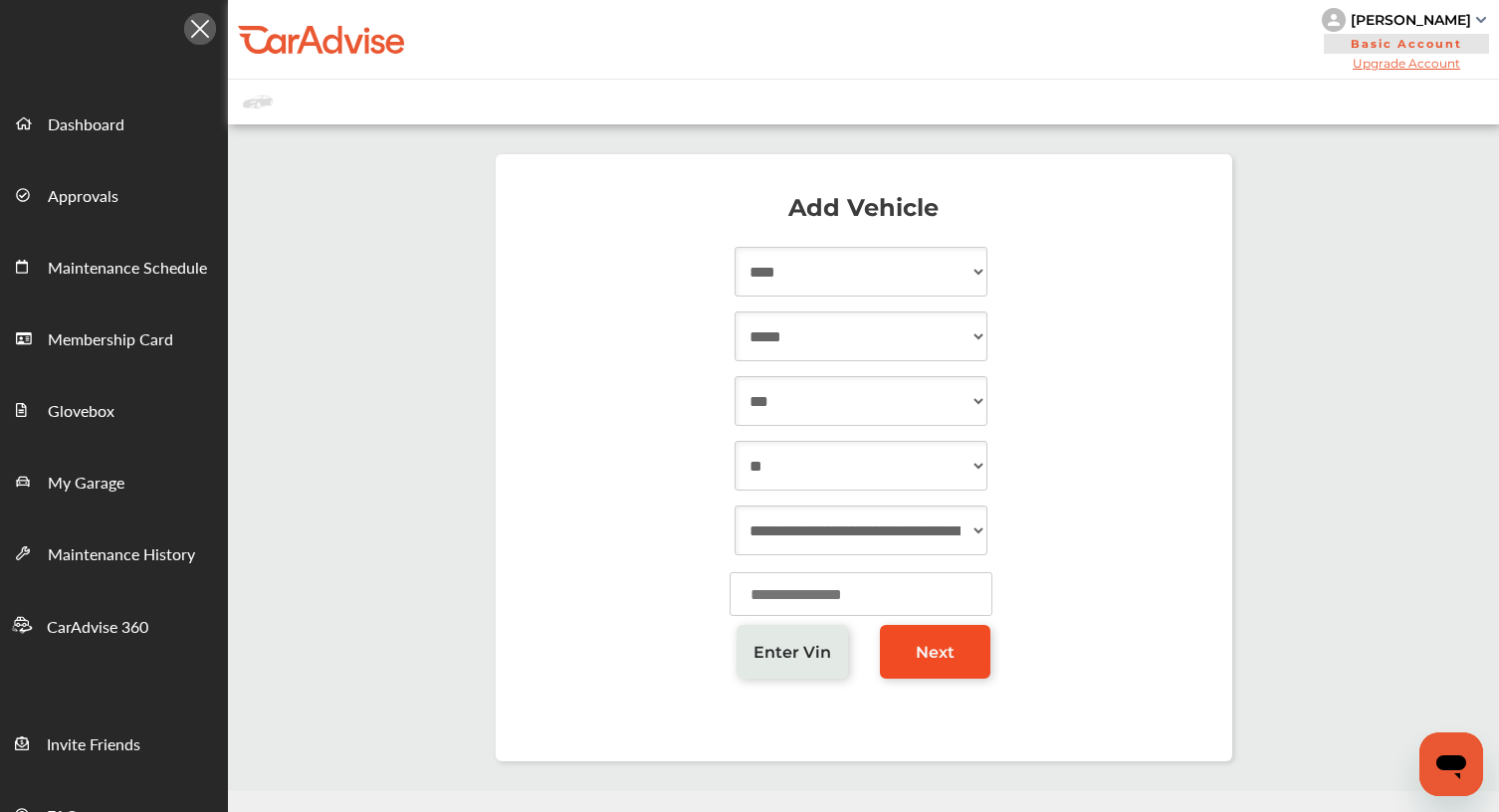 type on "*****" 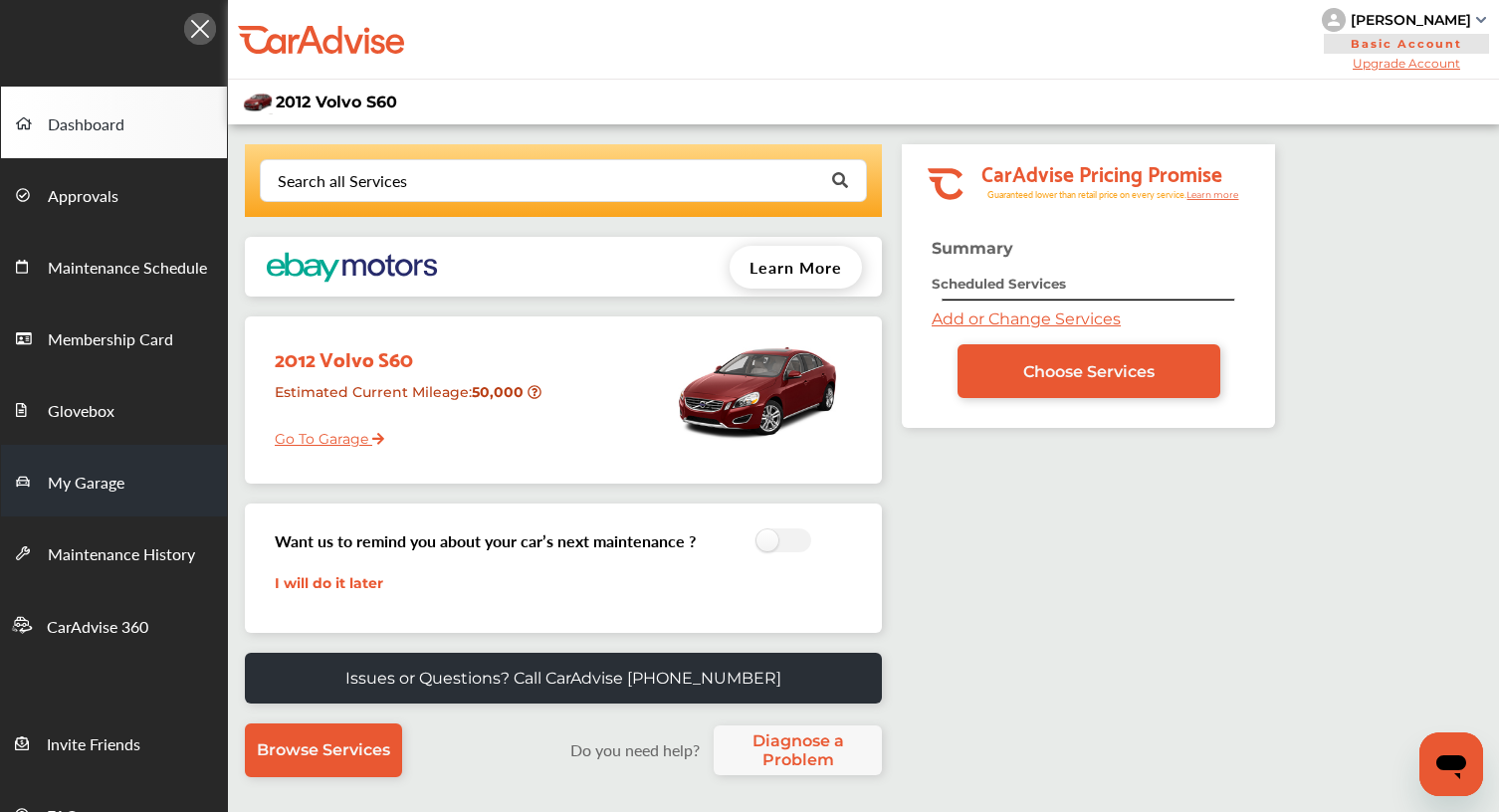 click on "My Garage" at bounding box center [86, 484] 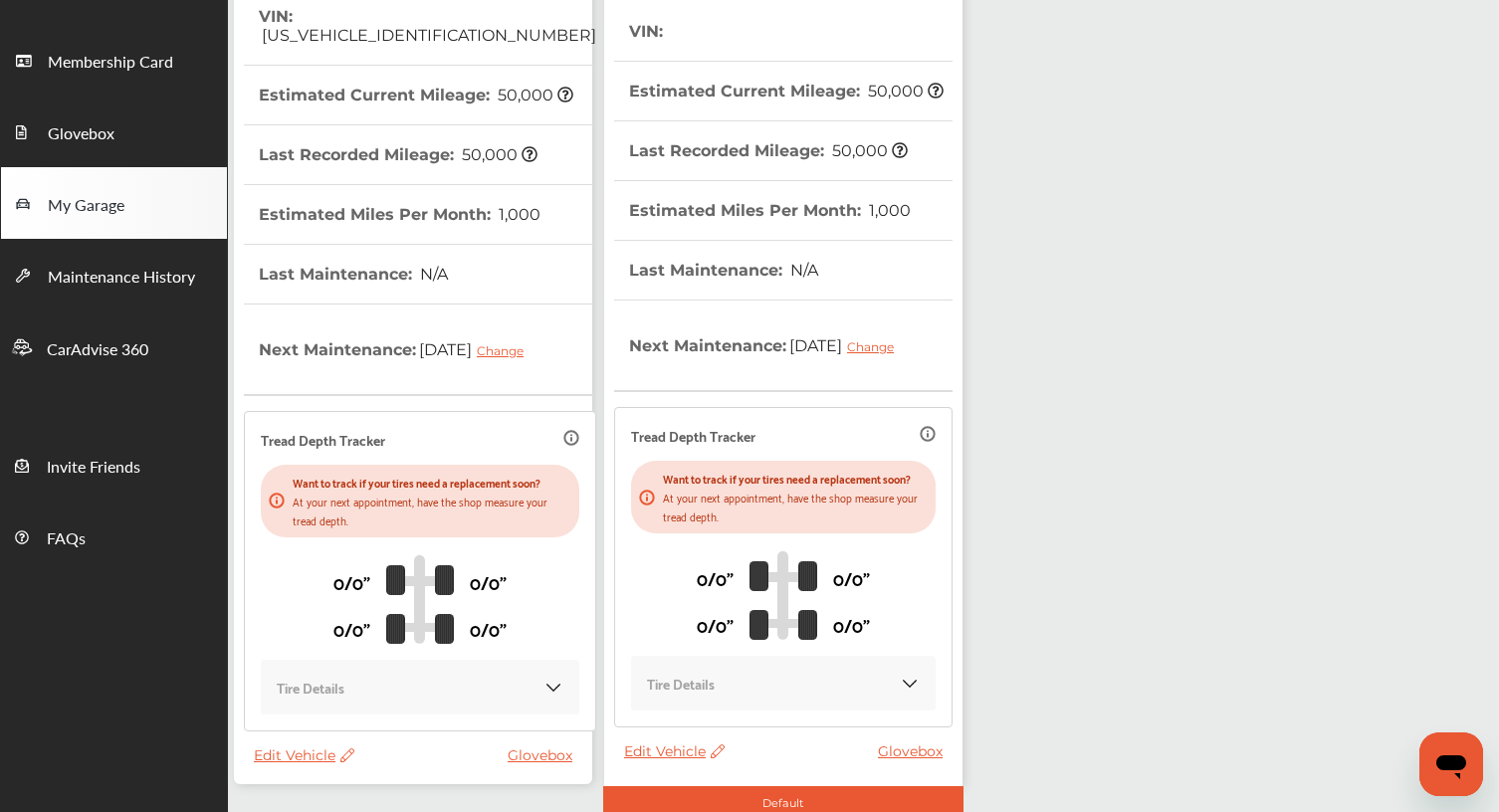 scroll, scrollTop: 350, scrollLeft: 0, axis: vertical 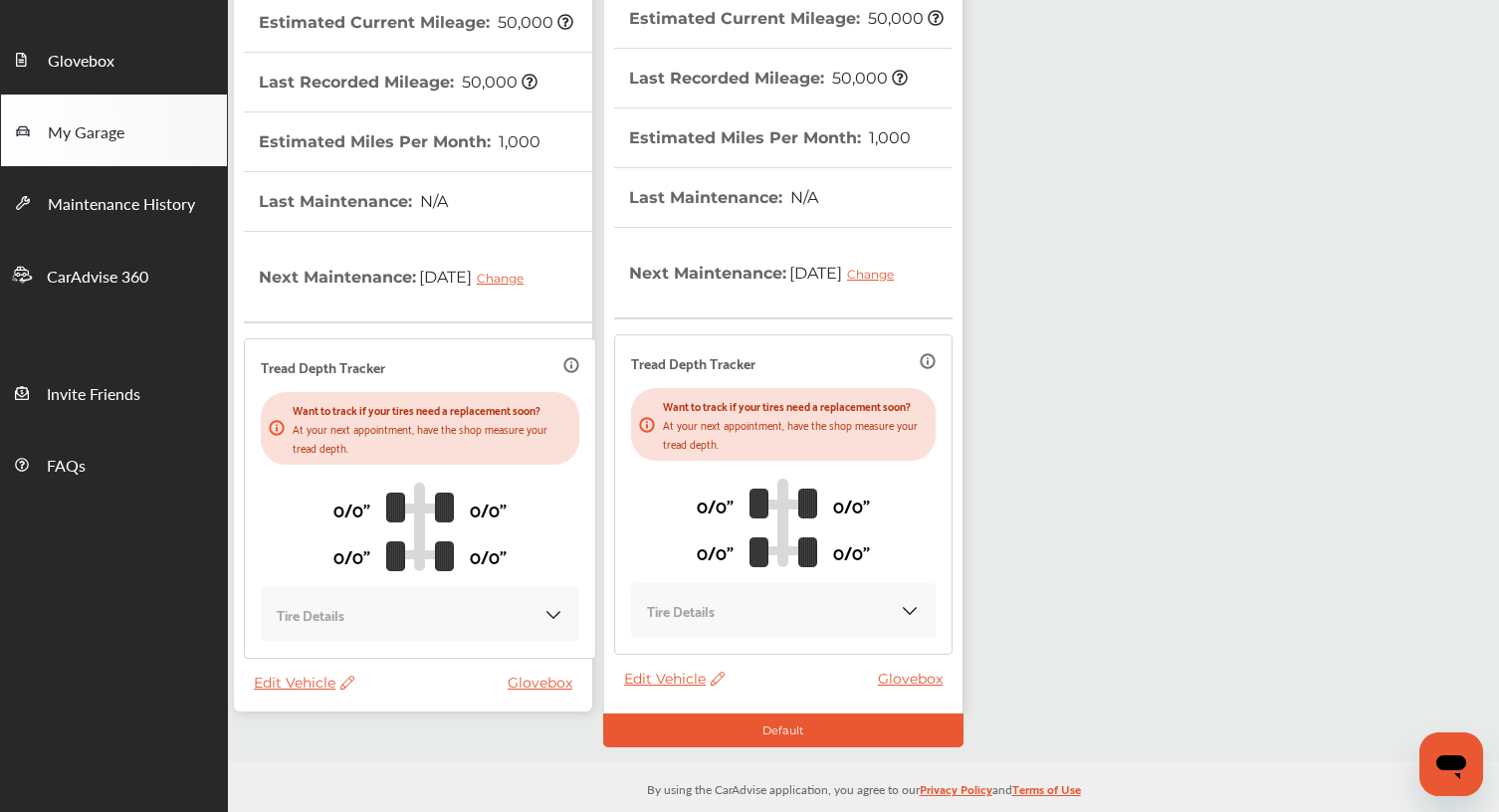 click on "Edit Vehicle" at bounding box center (304, 683) 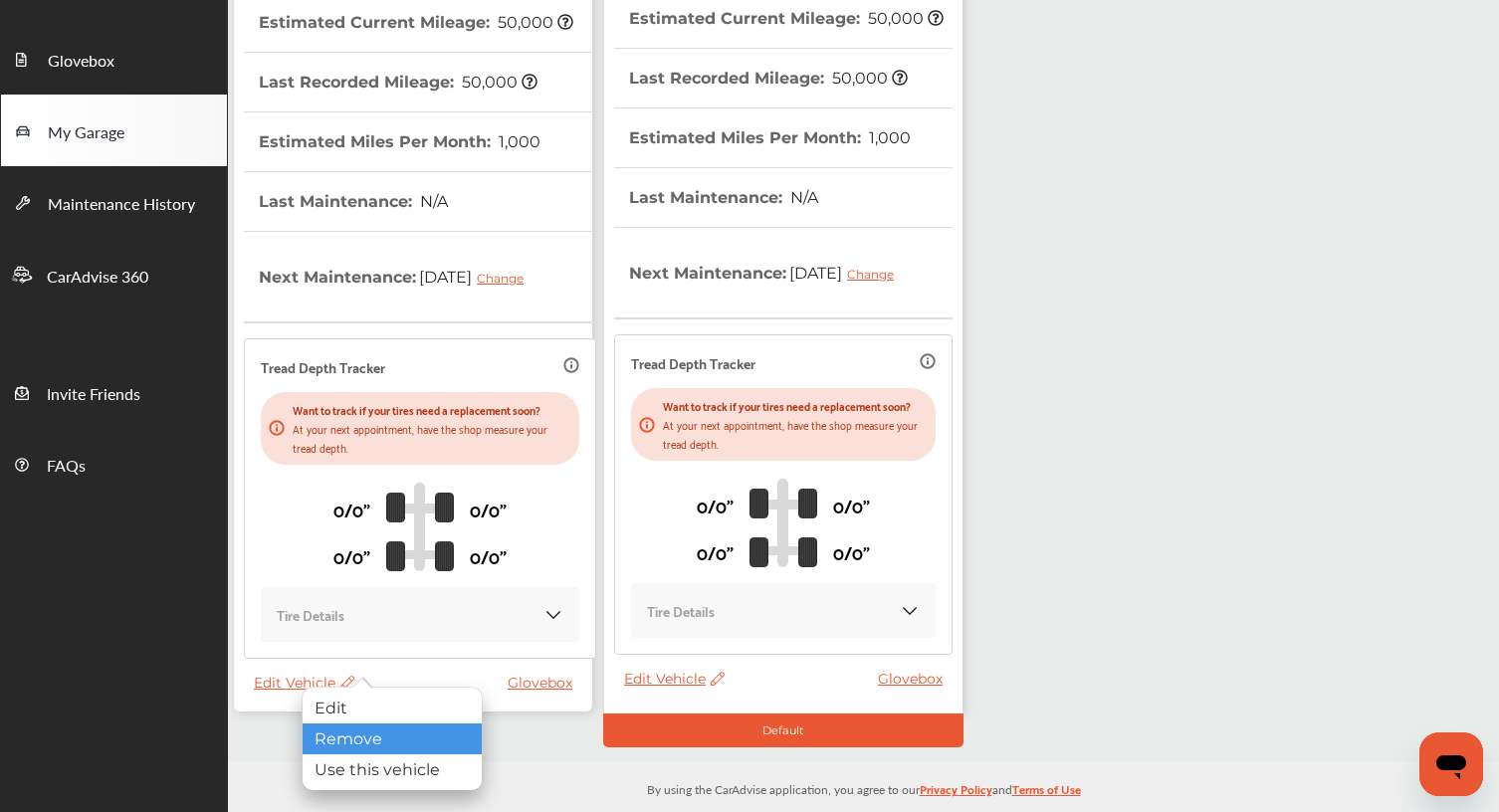 click on "Remove" at bounding box center [392, 738] 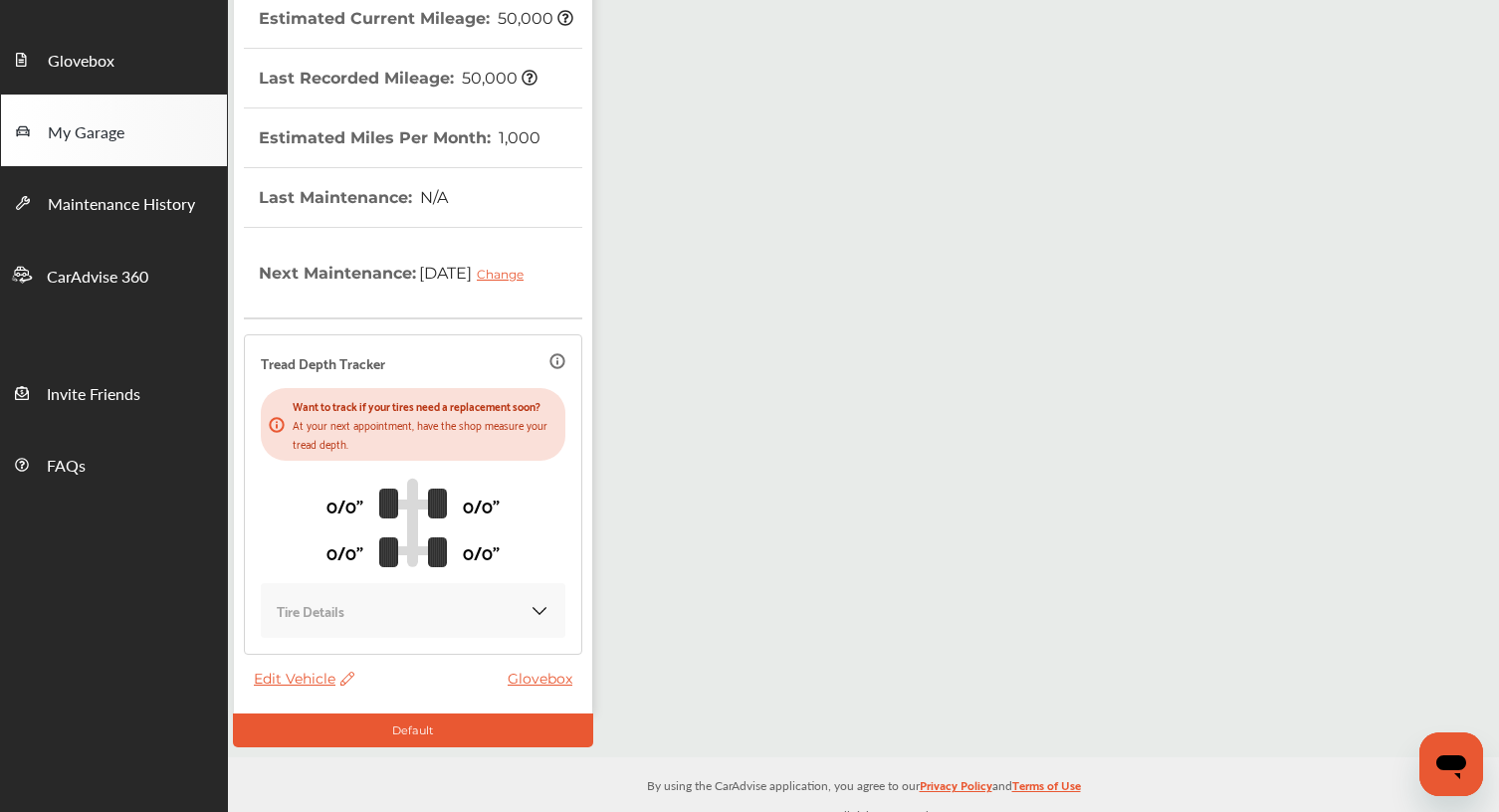 click on "Edit Vehicle" at bounding box center (304, 679) 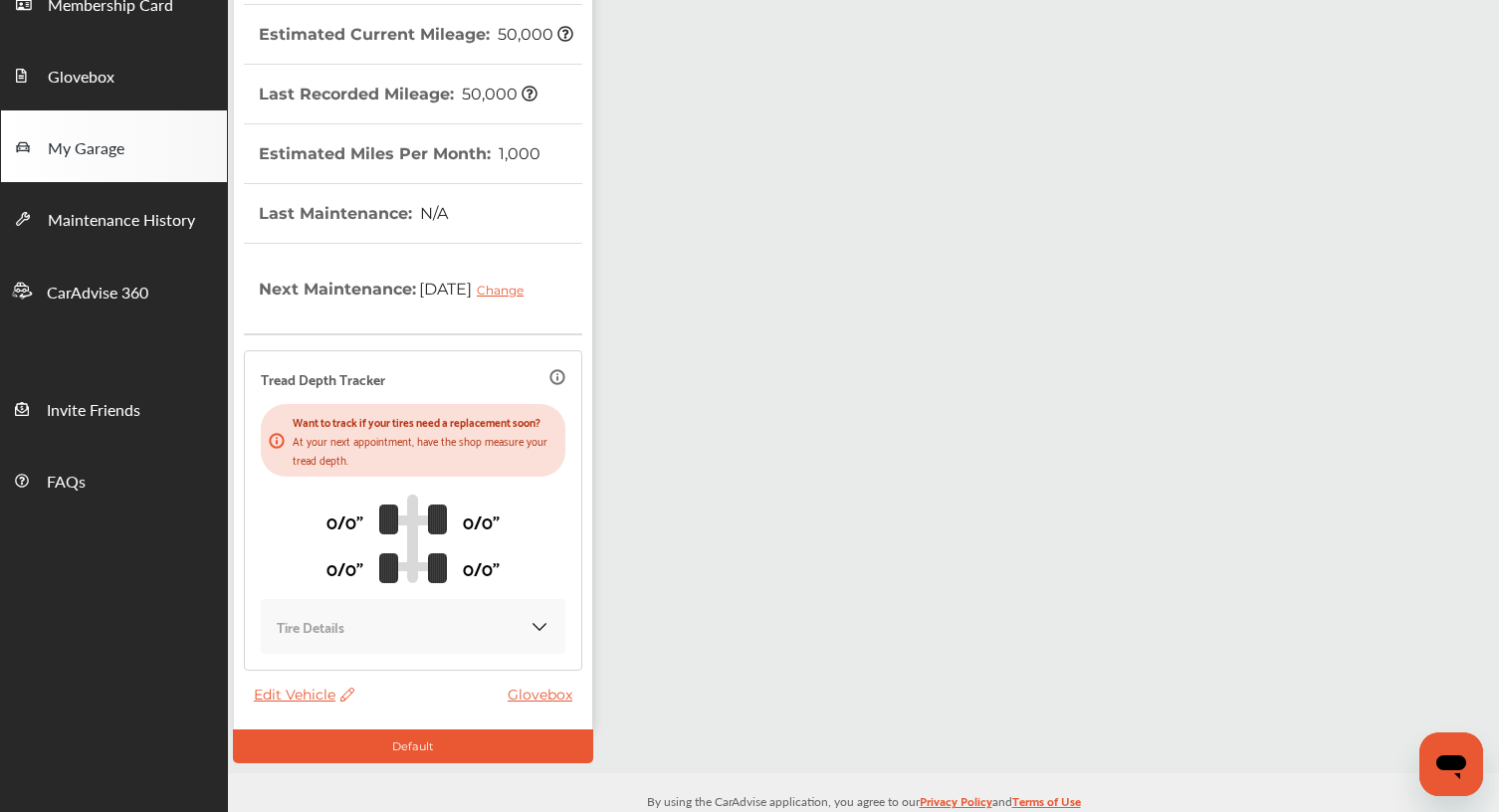 scroll, scrollTop: 390, scrollLeft: 0, axis: vertical 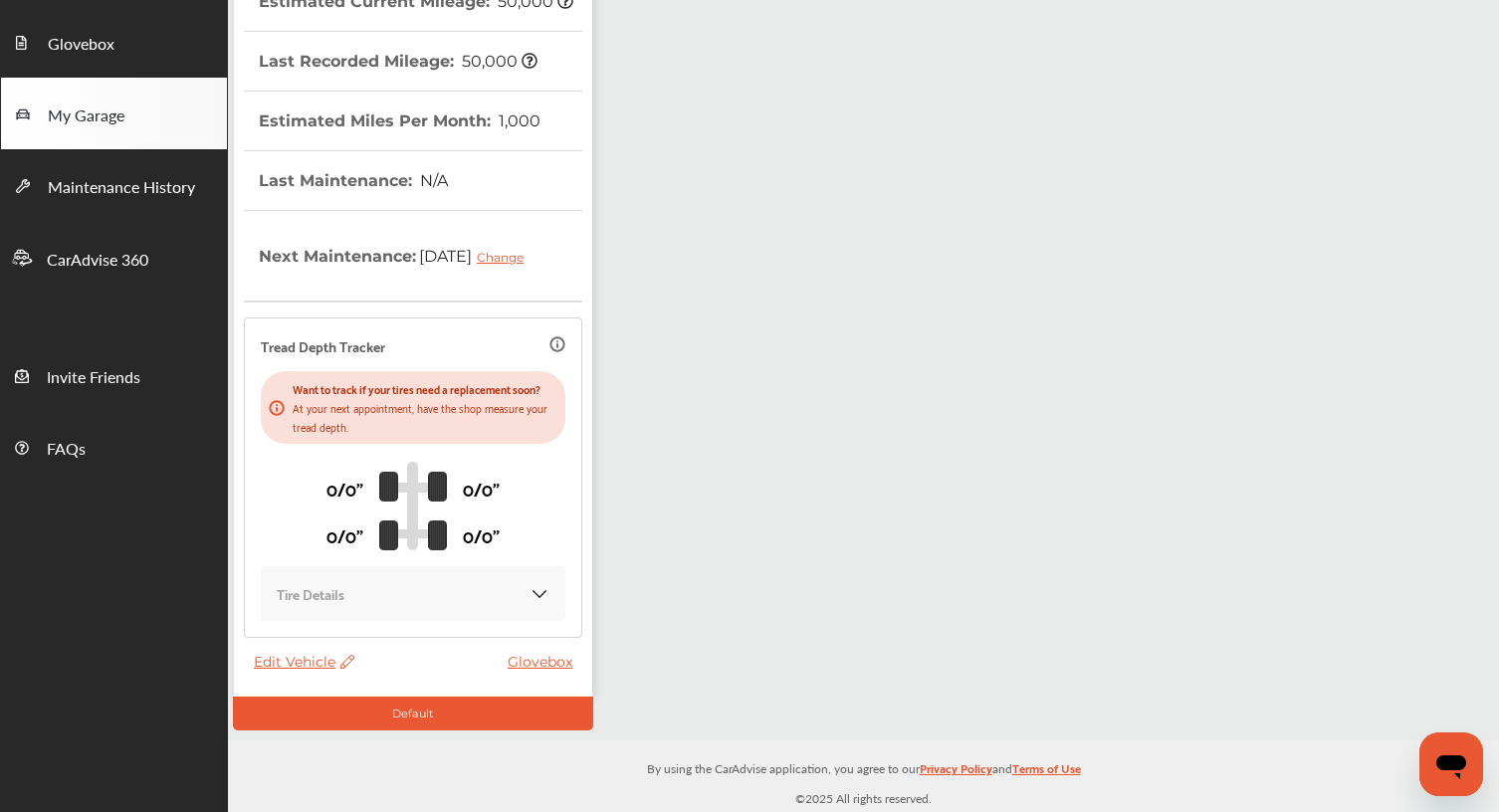 click on "Edit Vehicle" at bounding box center (304, 662) 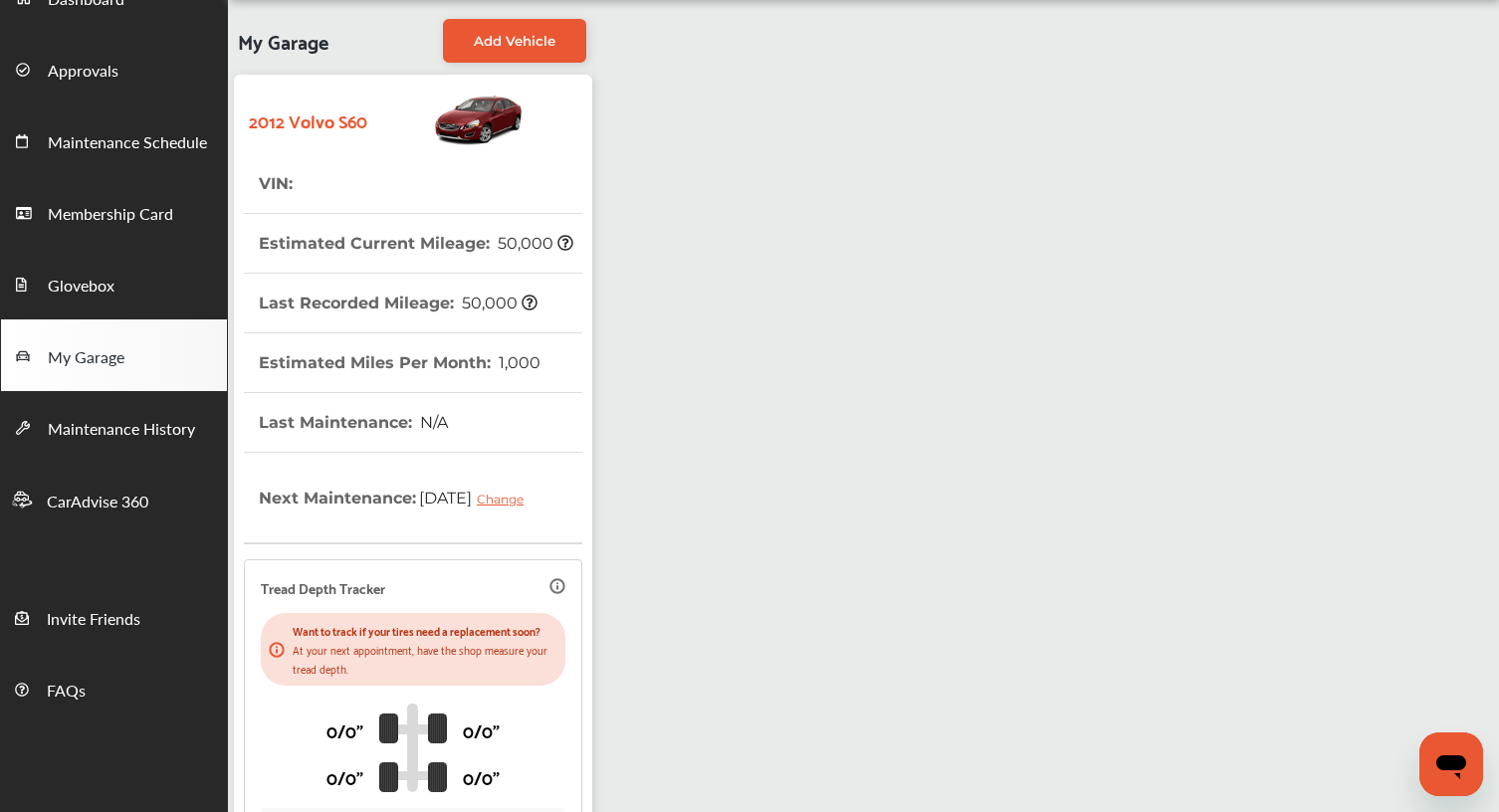 scroll, scrollTop: 0, scrollLeft: 0, axis: both 